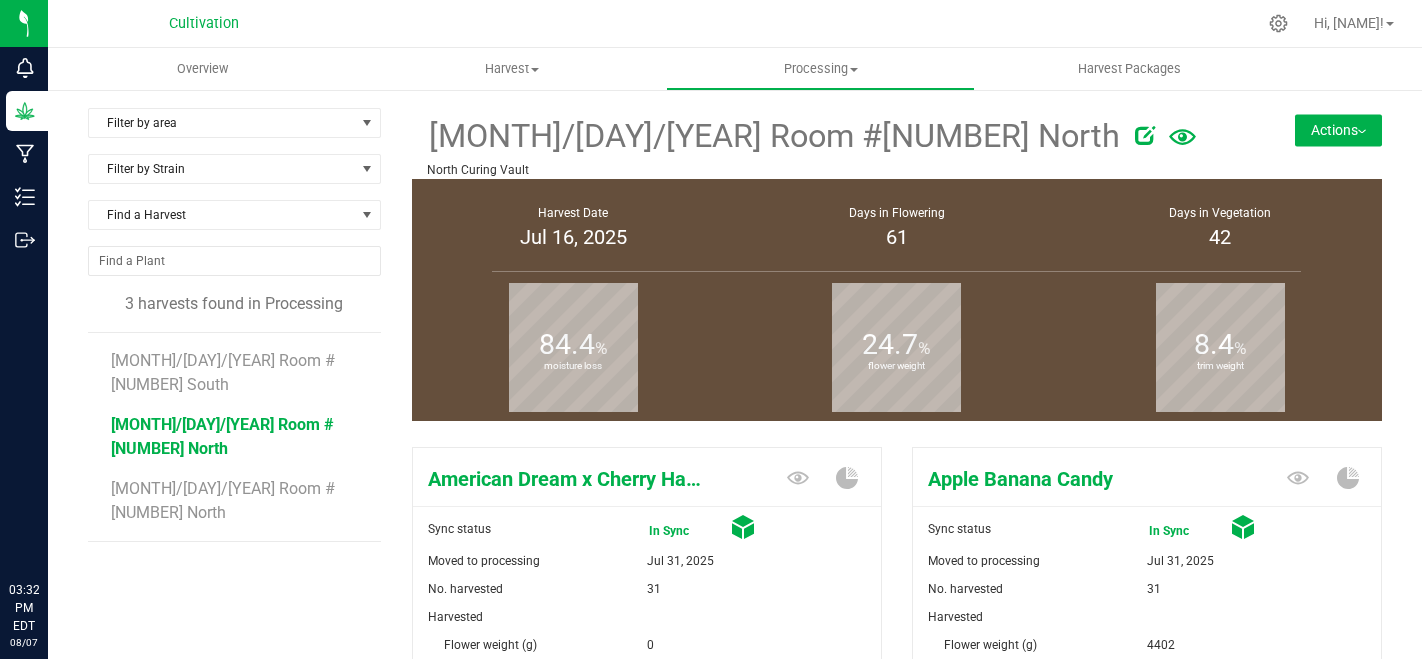 scroll, scrollTop: 0, scrollLeft: 0, axis: both 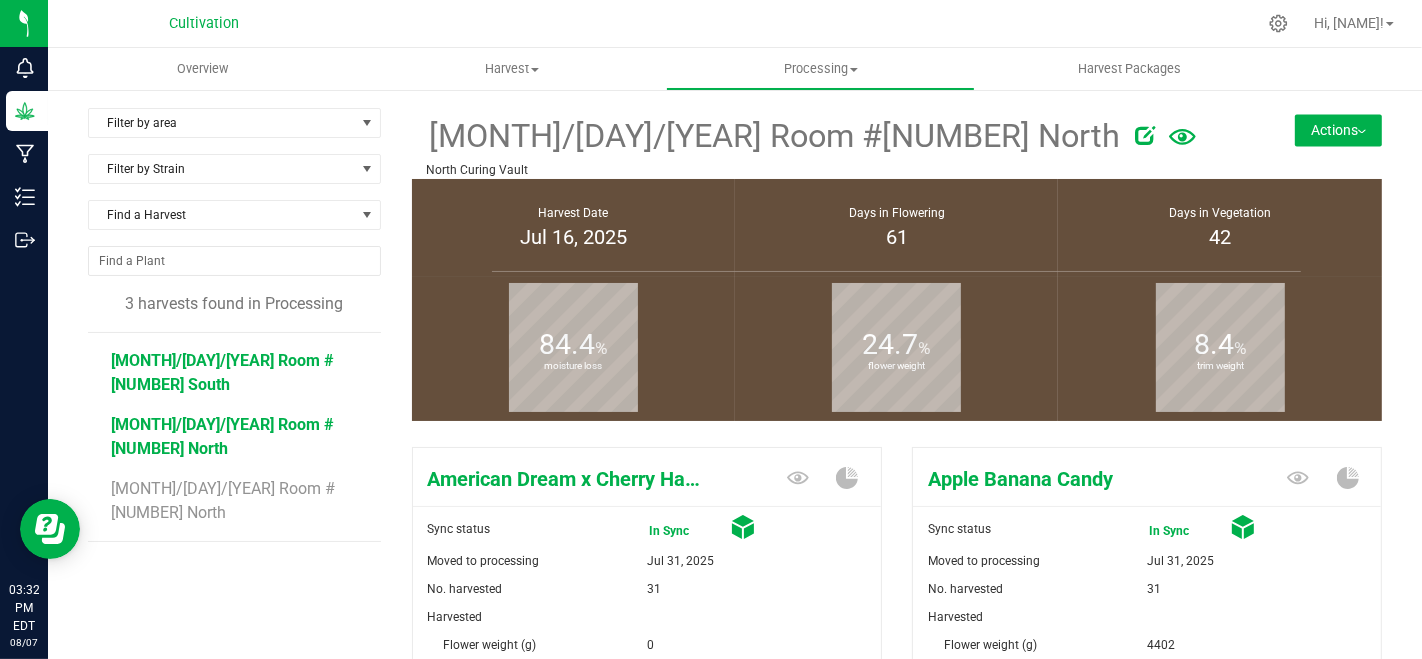 click on "[MONTH]/[DAY]/[YEAR] Room #[NUMBER] South" at bounding box center (222, 372) 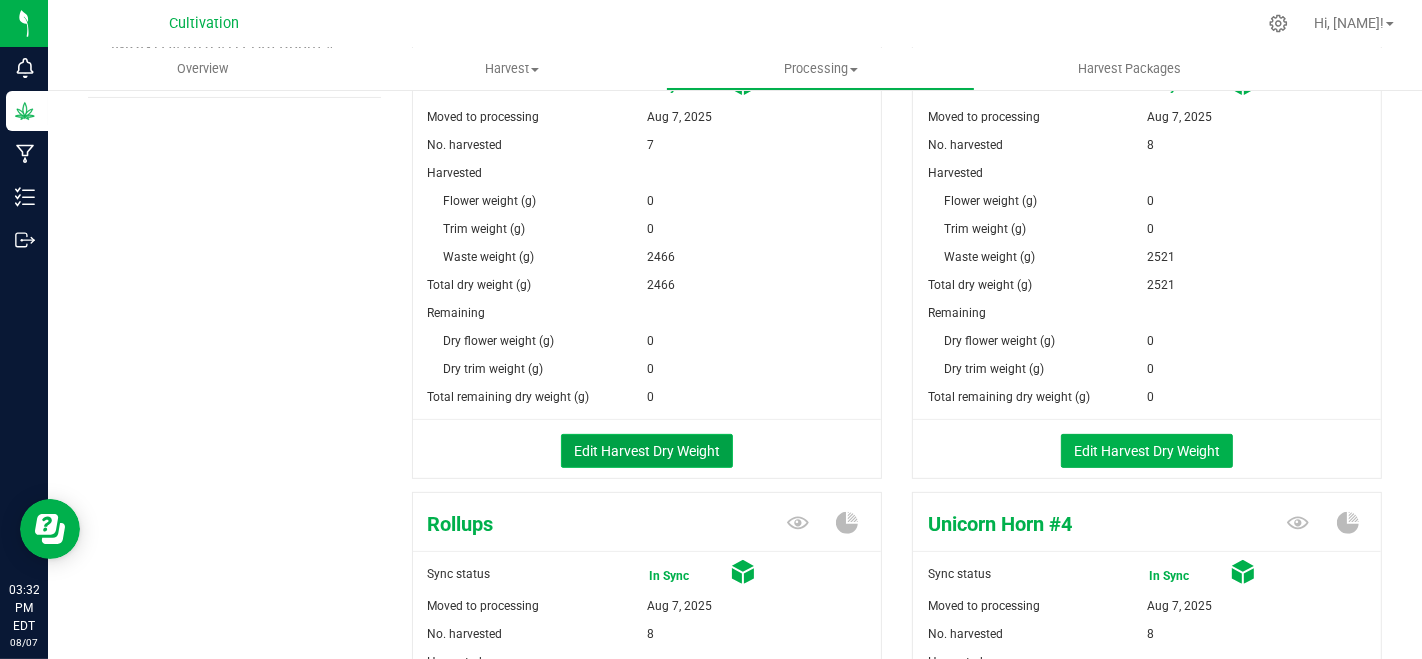 click on "Edit Harvest Dry Weight" at bounding box center (647, 451) 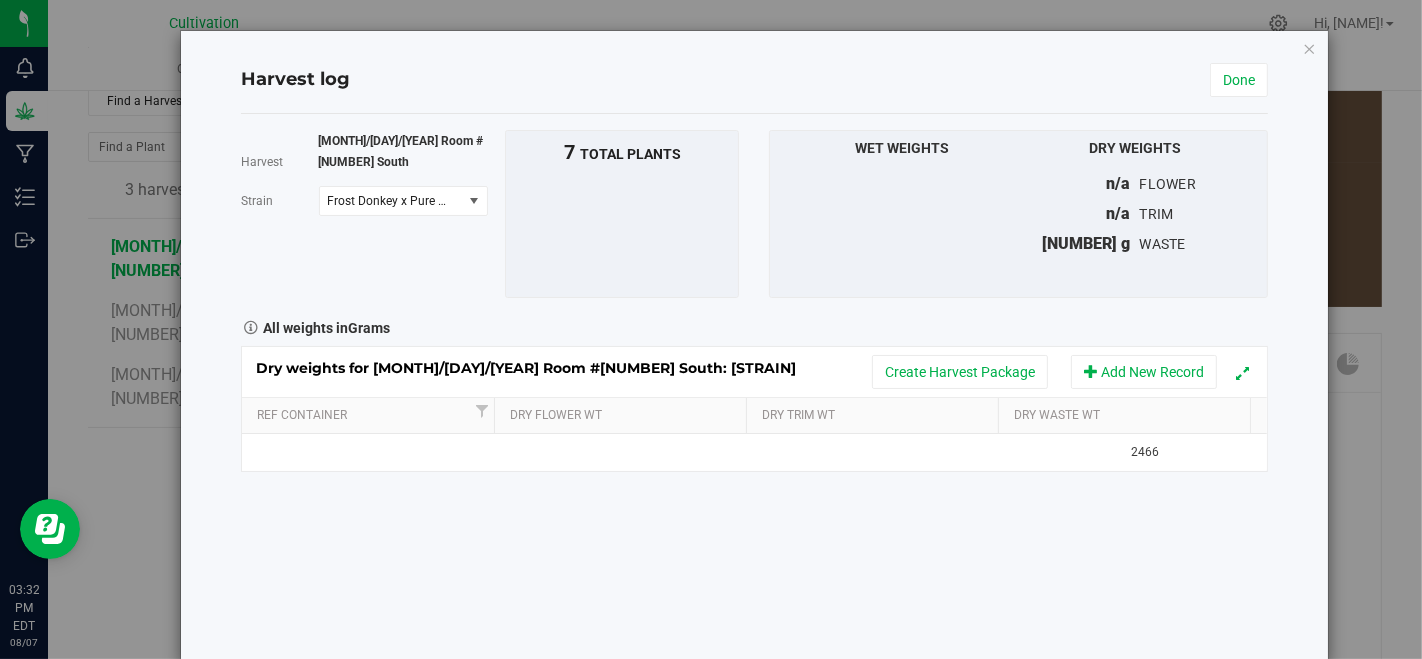 scroll, scrollTop: 444, scrollLeft: 0, axis: vertical 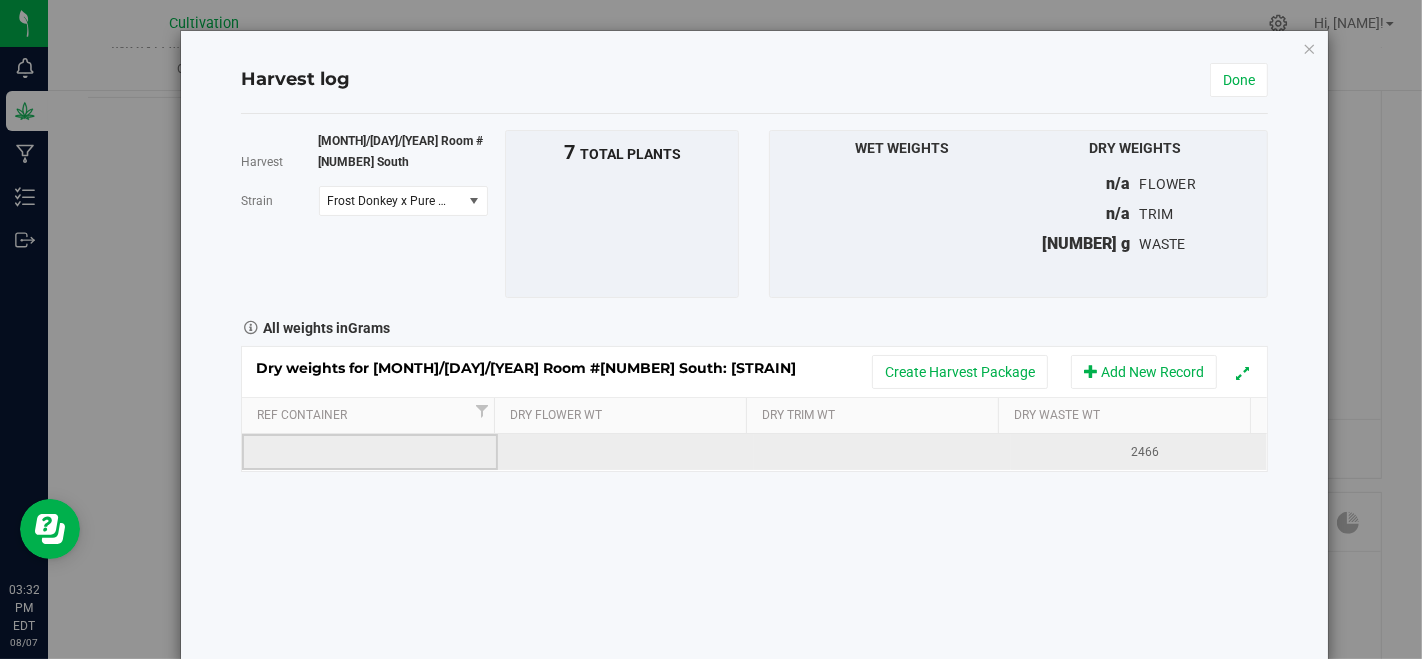 click at bounding box center (370, 452) 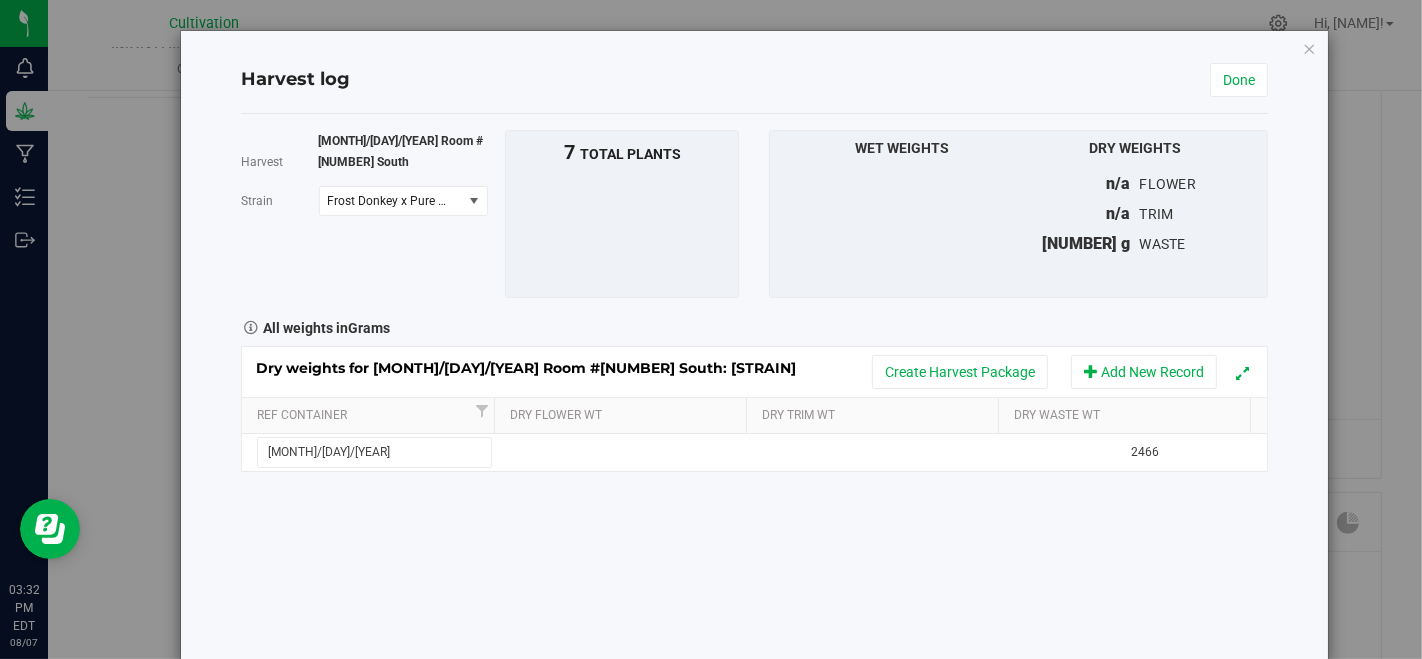type on "[MONTH]/[DAY]/[YEAR]" 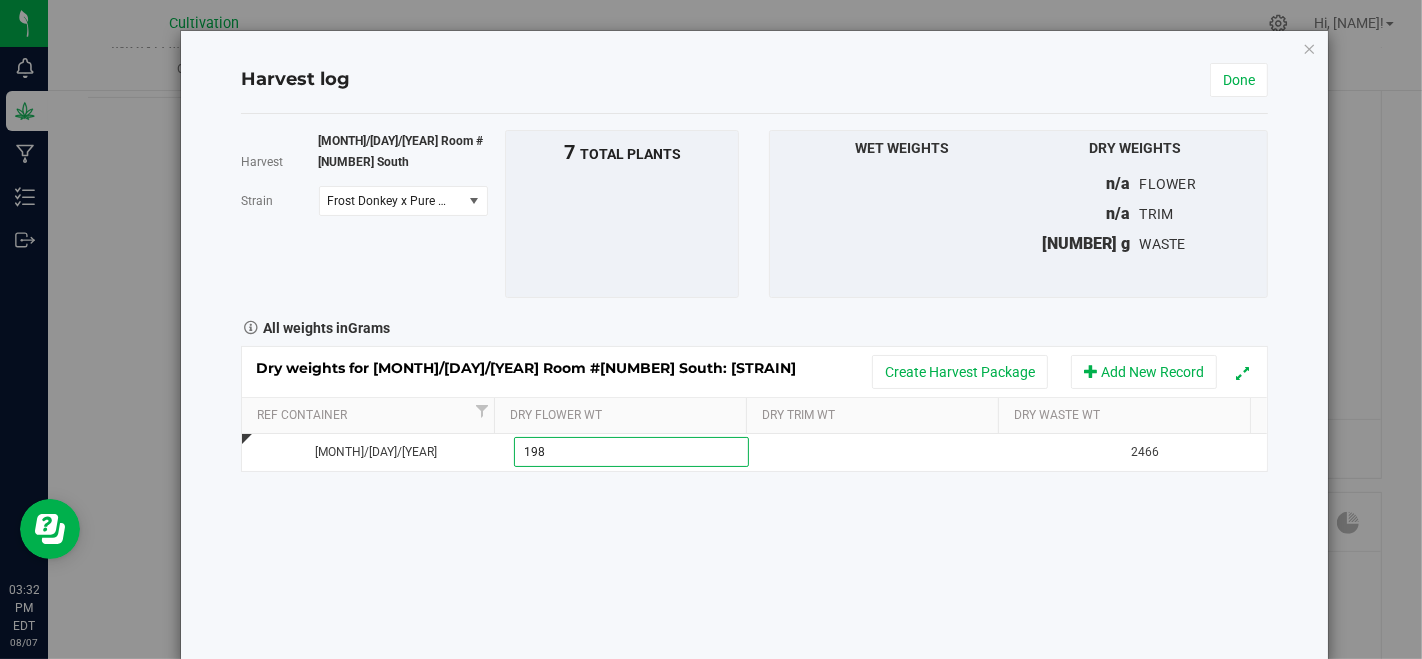 type on "1983" 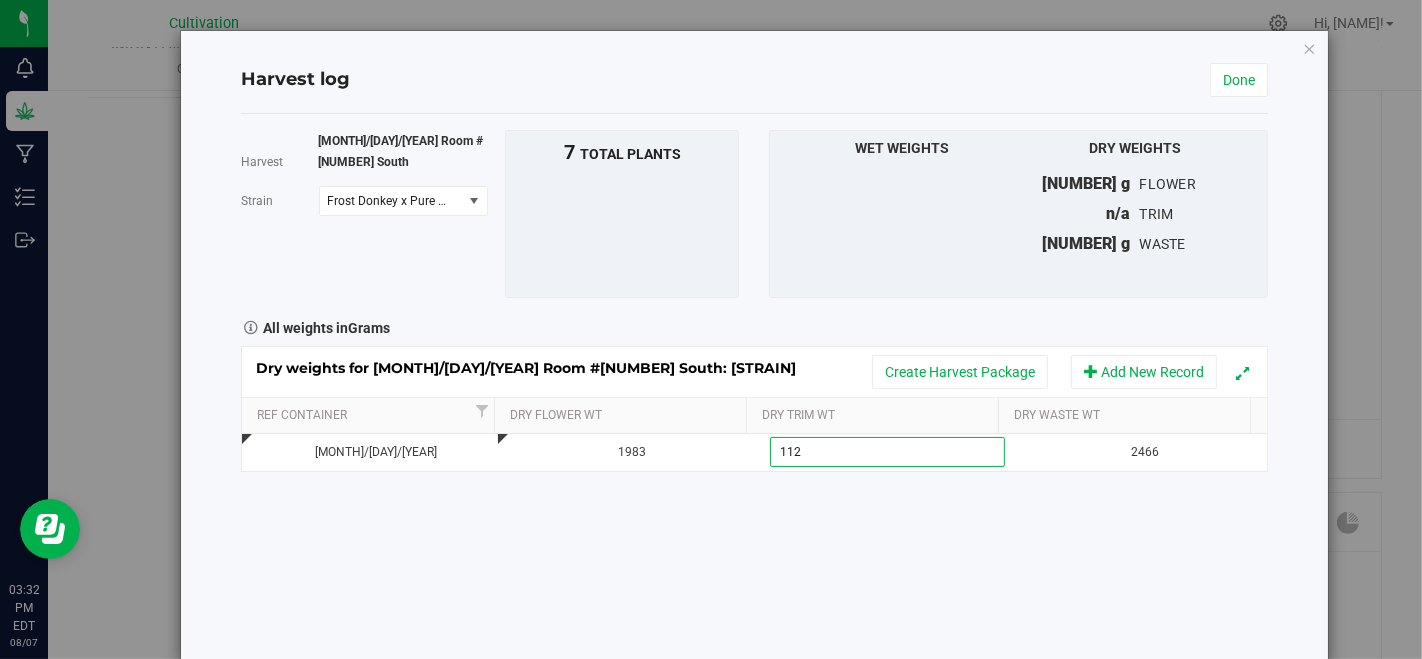 type on "1121" 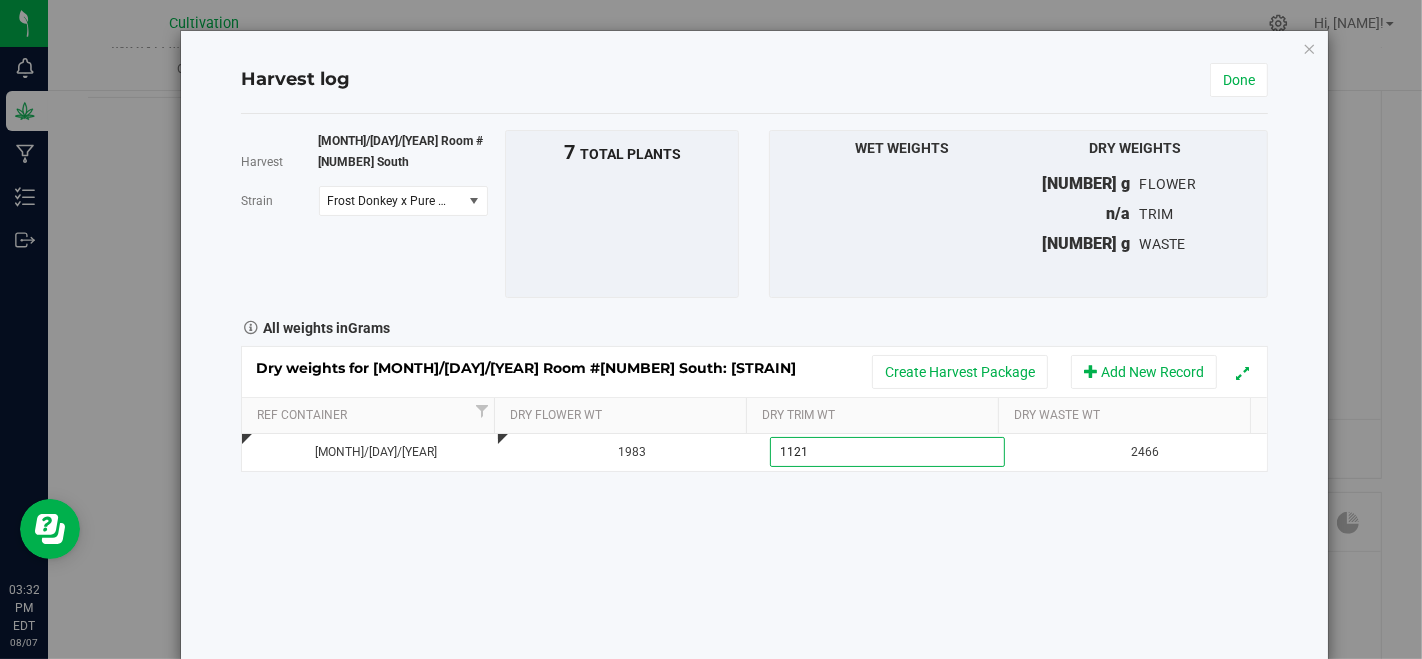 click on "Harvest
[MONTH]/[DAY]/[YEAR] Room #[NUMBER] South
Strain
[STRAIN] [STRAIN] [STRAIN] [STRAIN]
To bulk upload trim weights:
Export to CSV
Upload the CSV file  with weights entered
[NUMBER]" at bounding box center (755, 387) 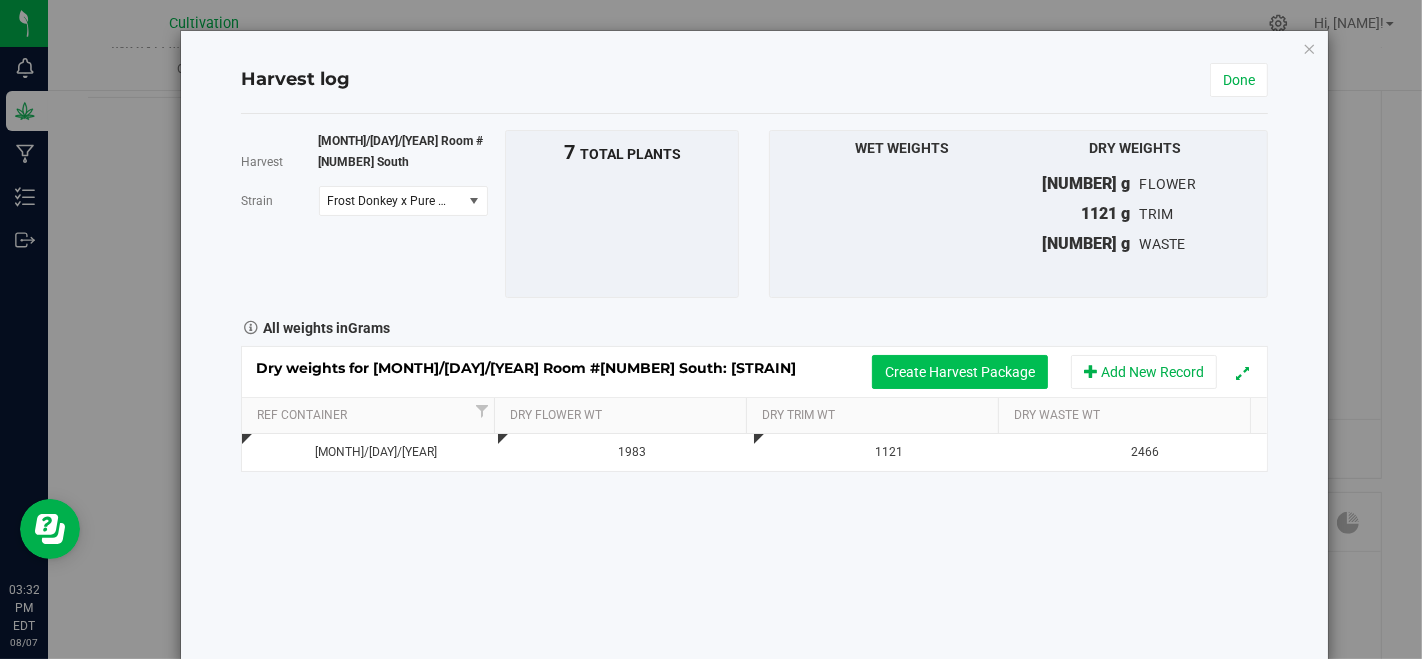 click on "Create Harvest Package" at bounding box center [960, 372] 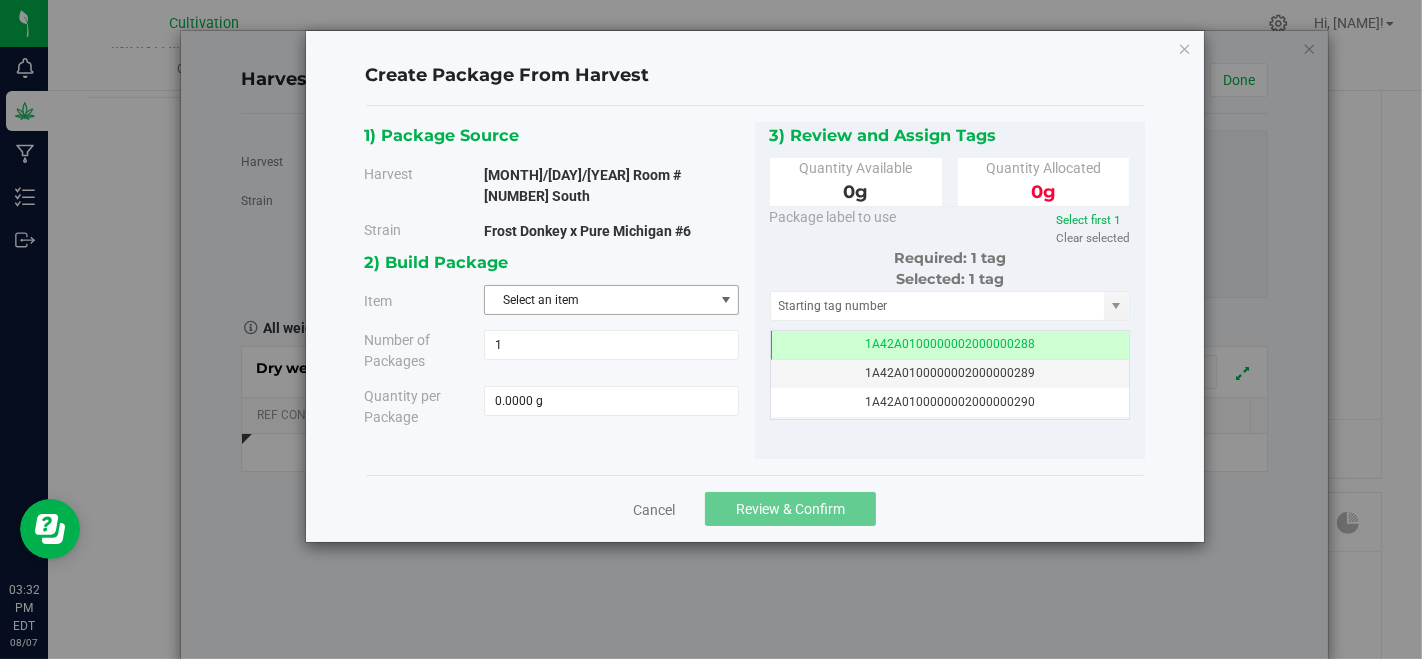 click on "Select an item" at bounding box center [599, 300] 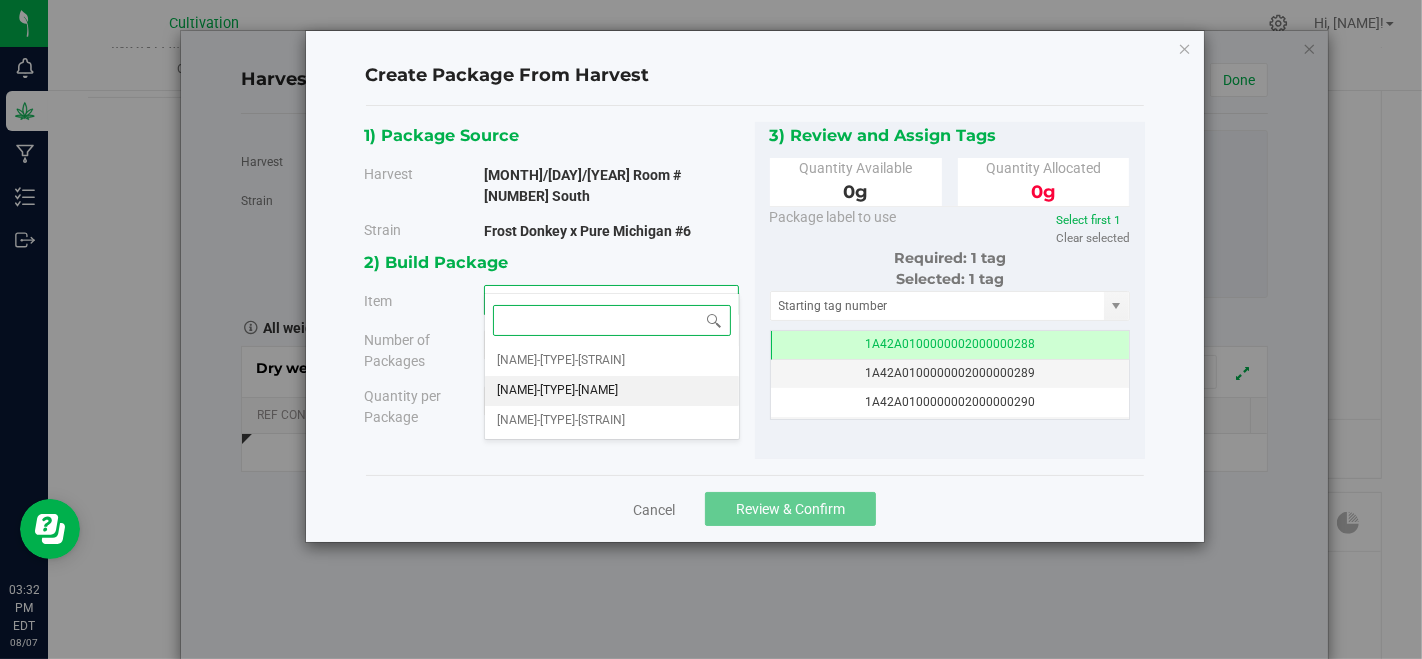 click on "[NAME]-[TYPE]-[NAME]" at bounding box center [557, 391] 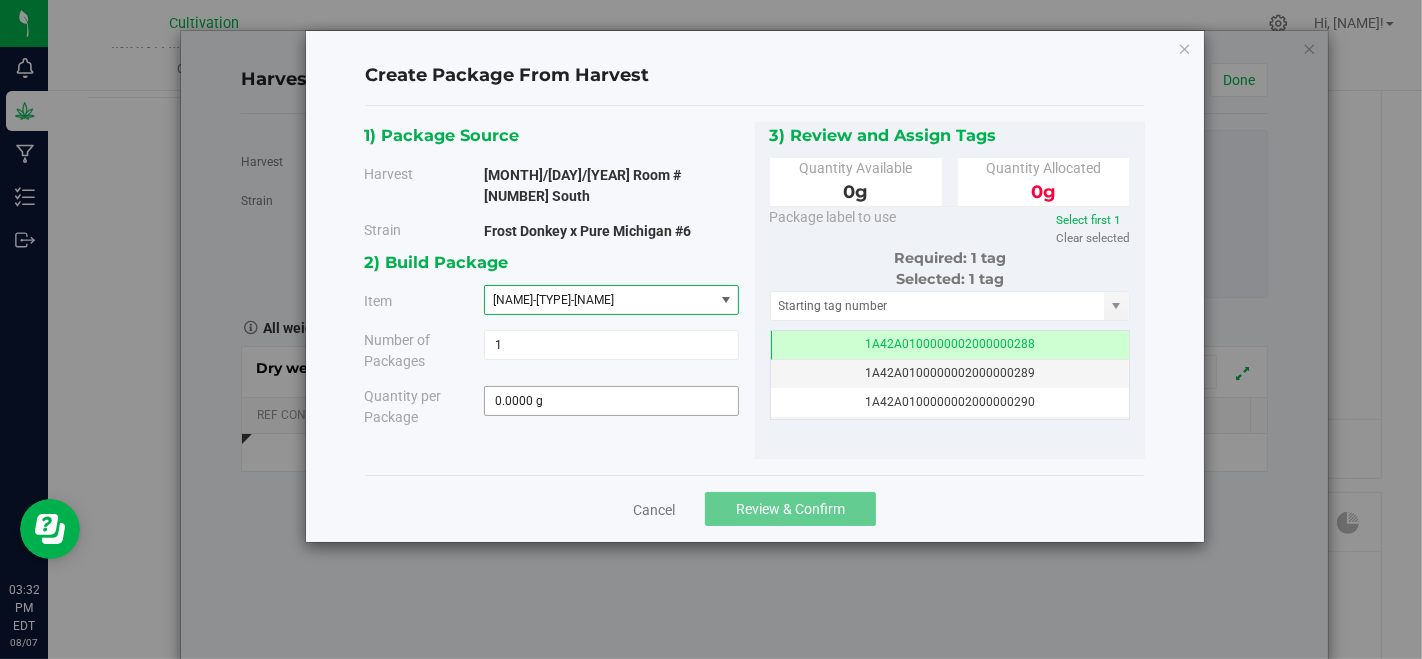 type 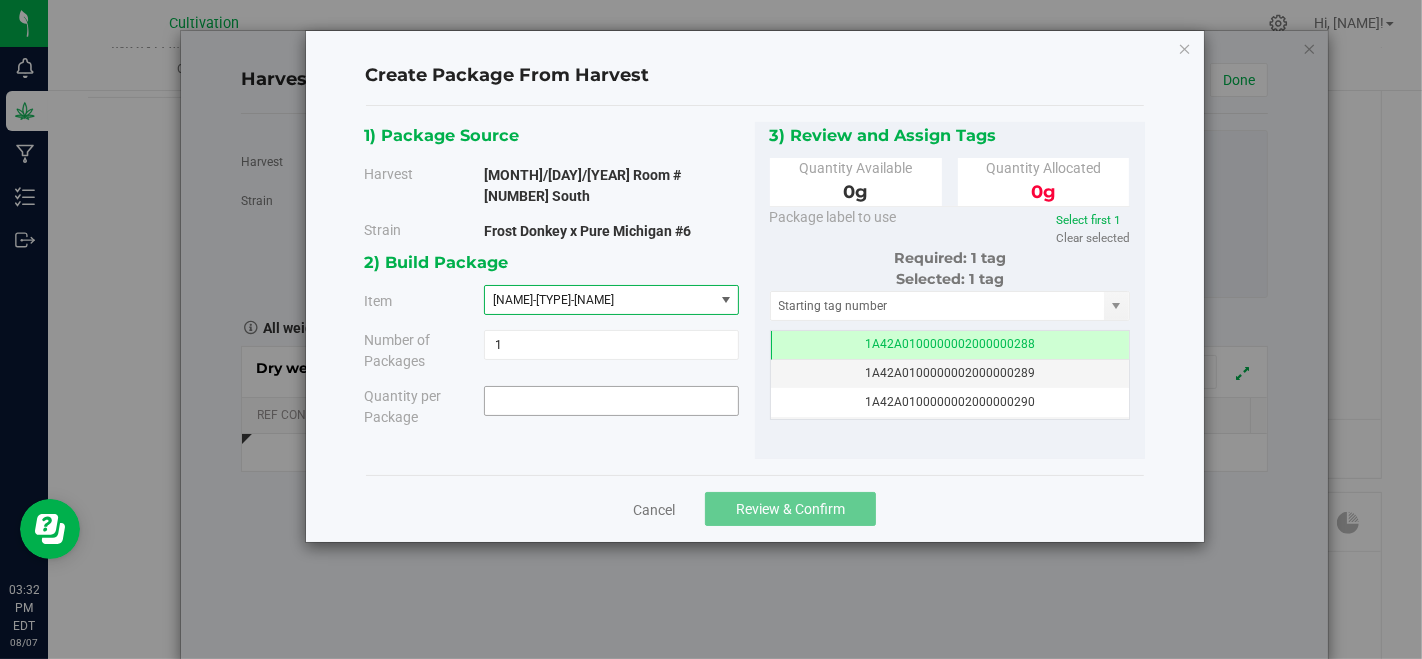 click at bounding box center (611, 401) 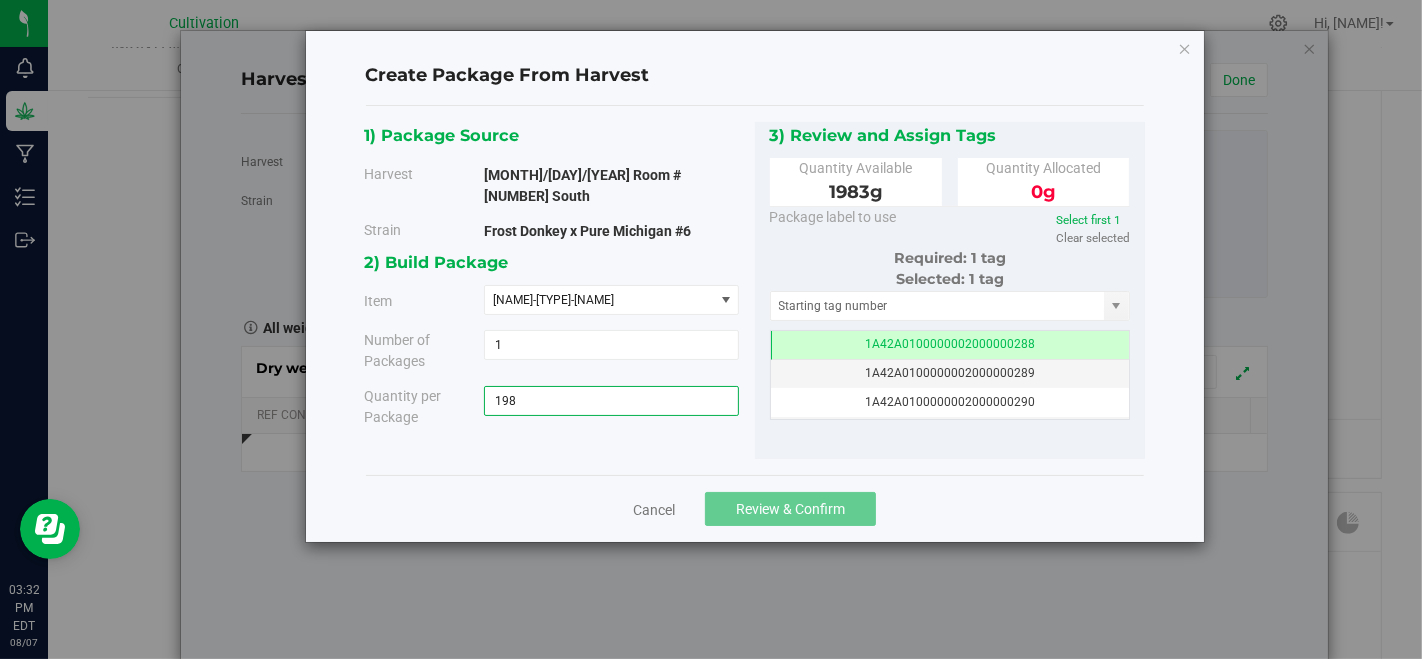 type on "1983" 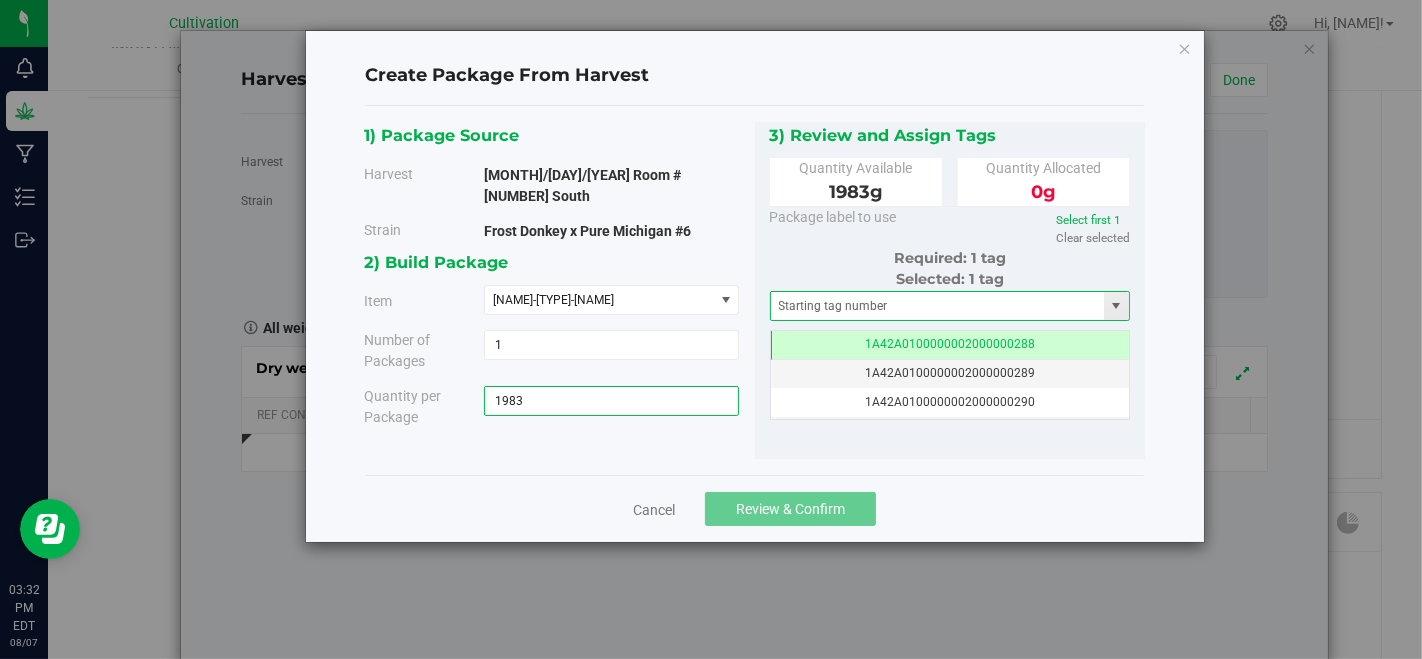 type on "[NUMBER] g" 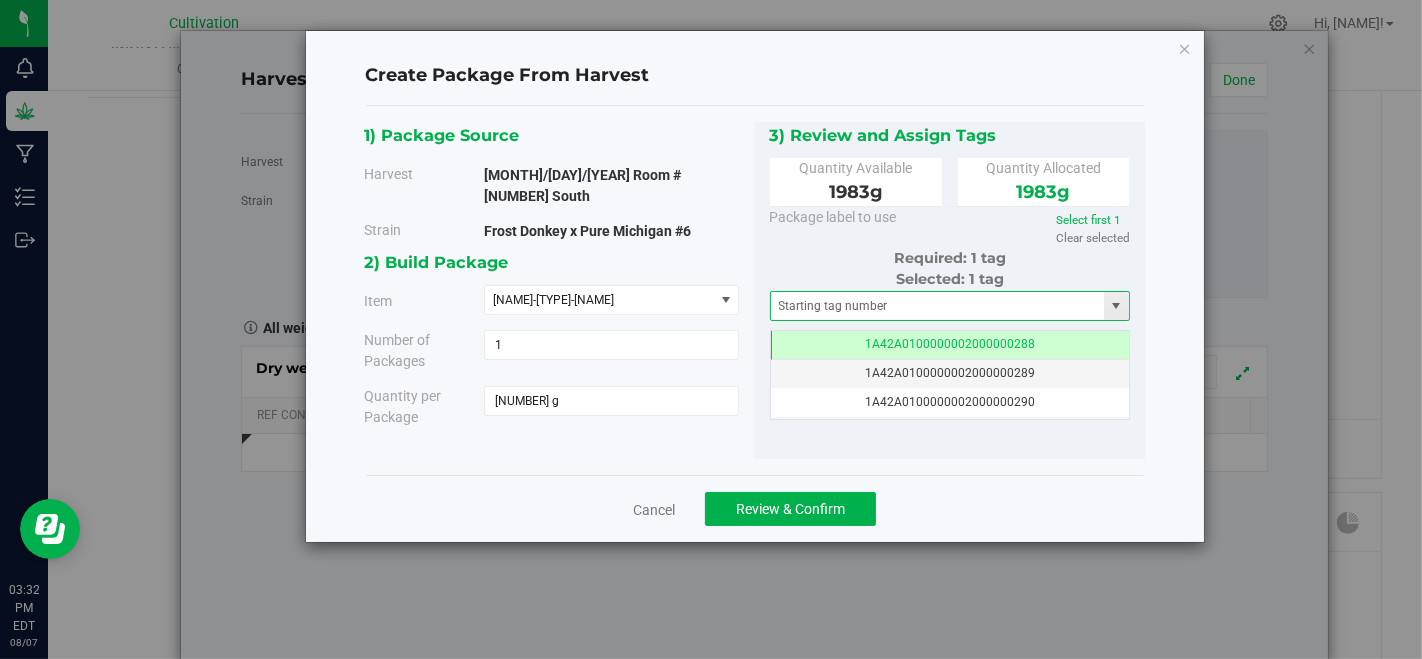 click at bounding box center (950, 306) 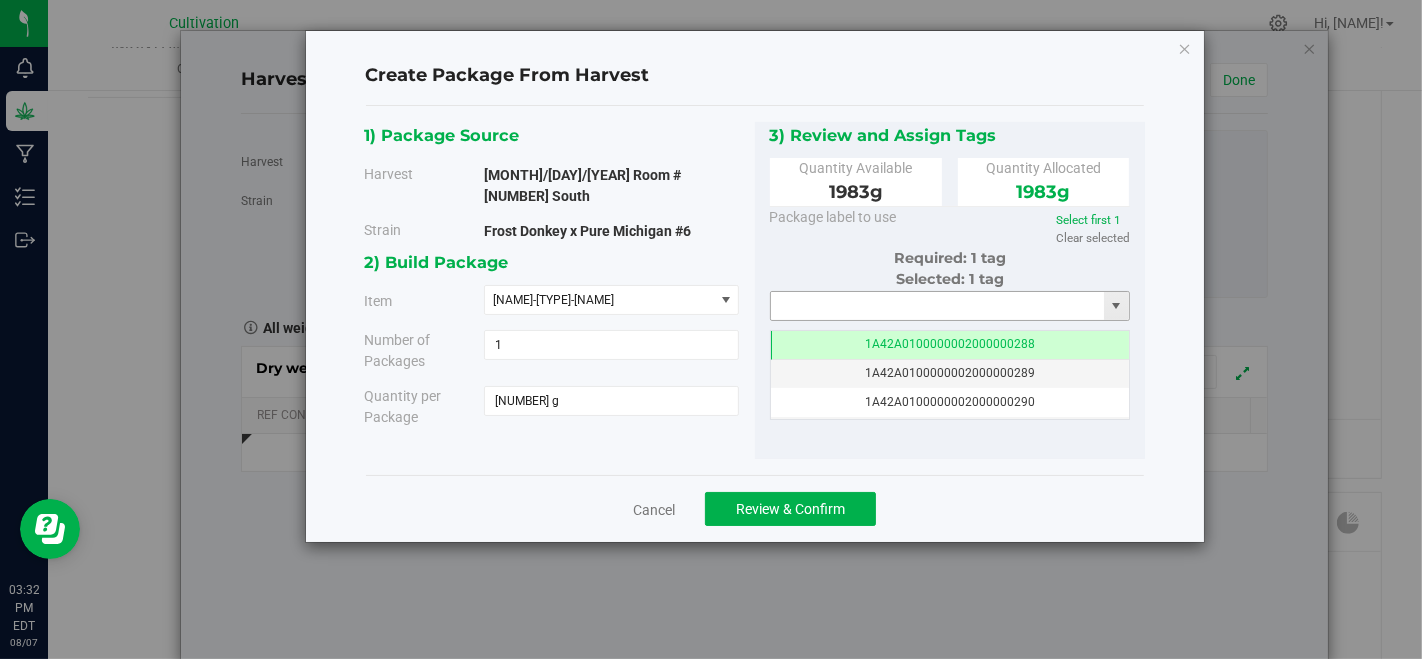 click at bounding box center [938, 306] 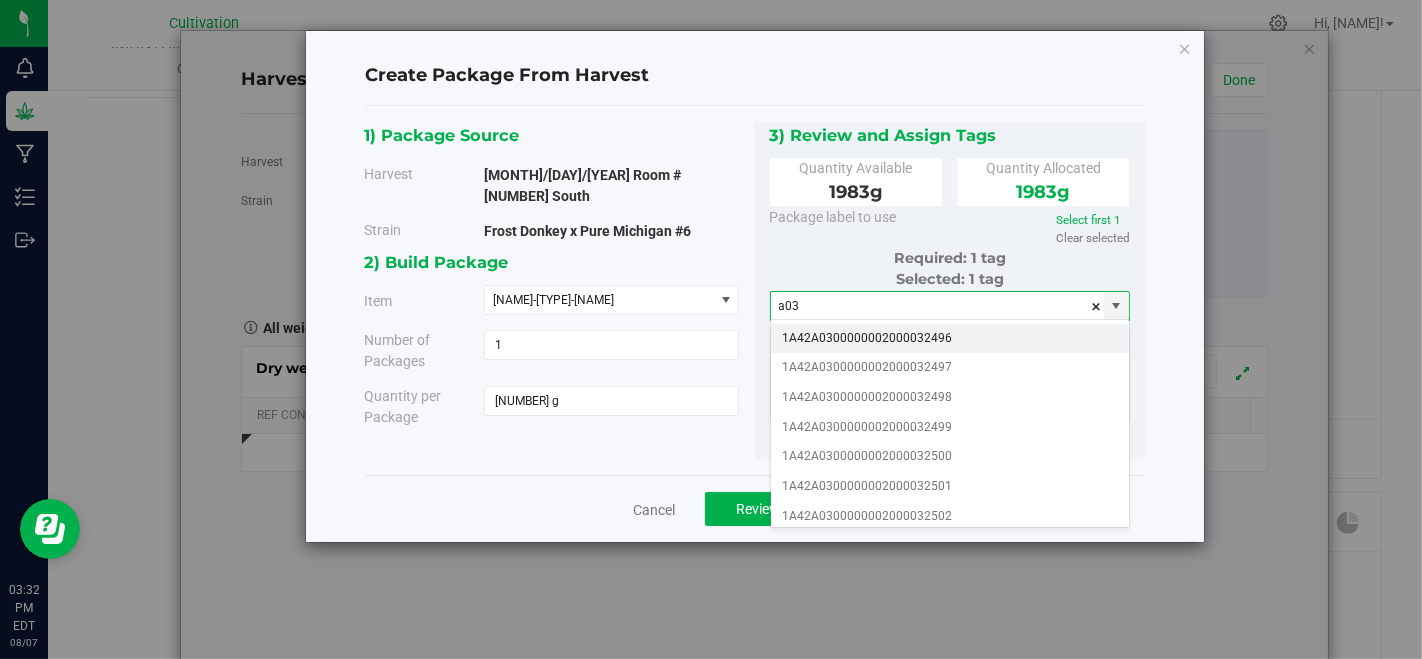 click on "1A42A0300000002000032496" at bounding box center [950, 339] 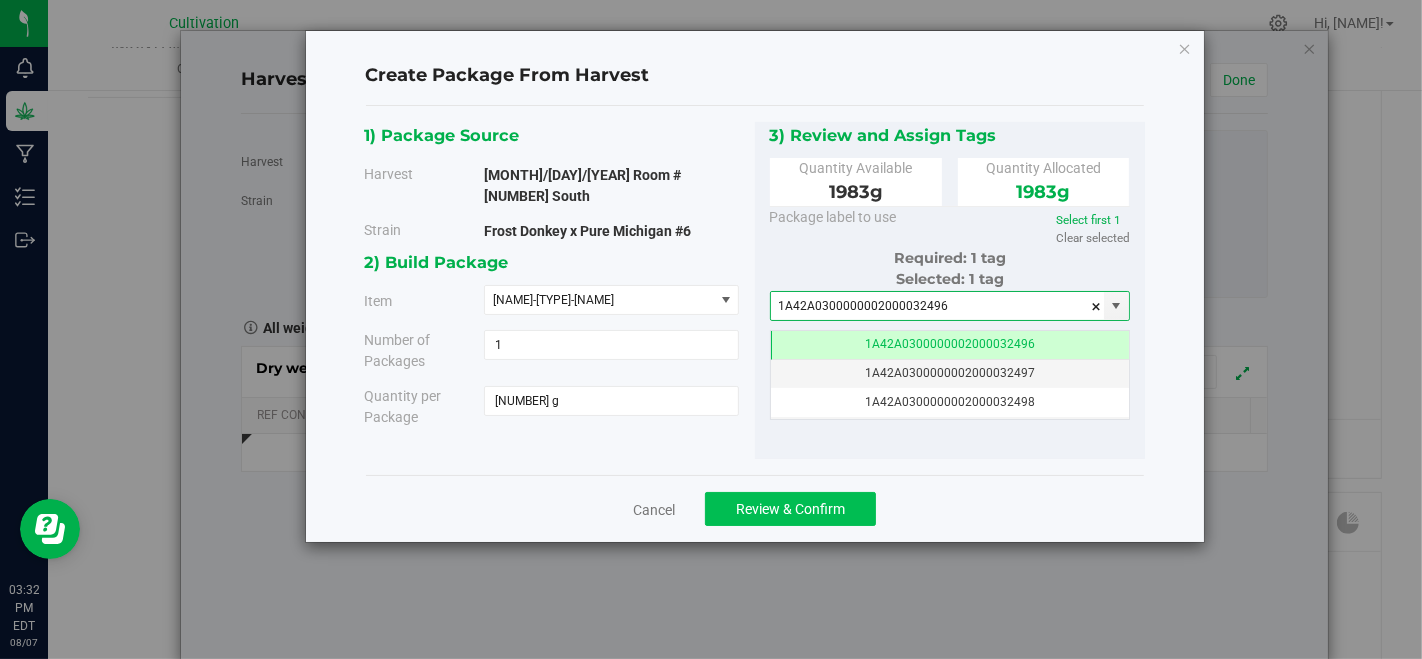 type on "1A42A0300000002000032496" 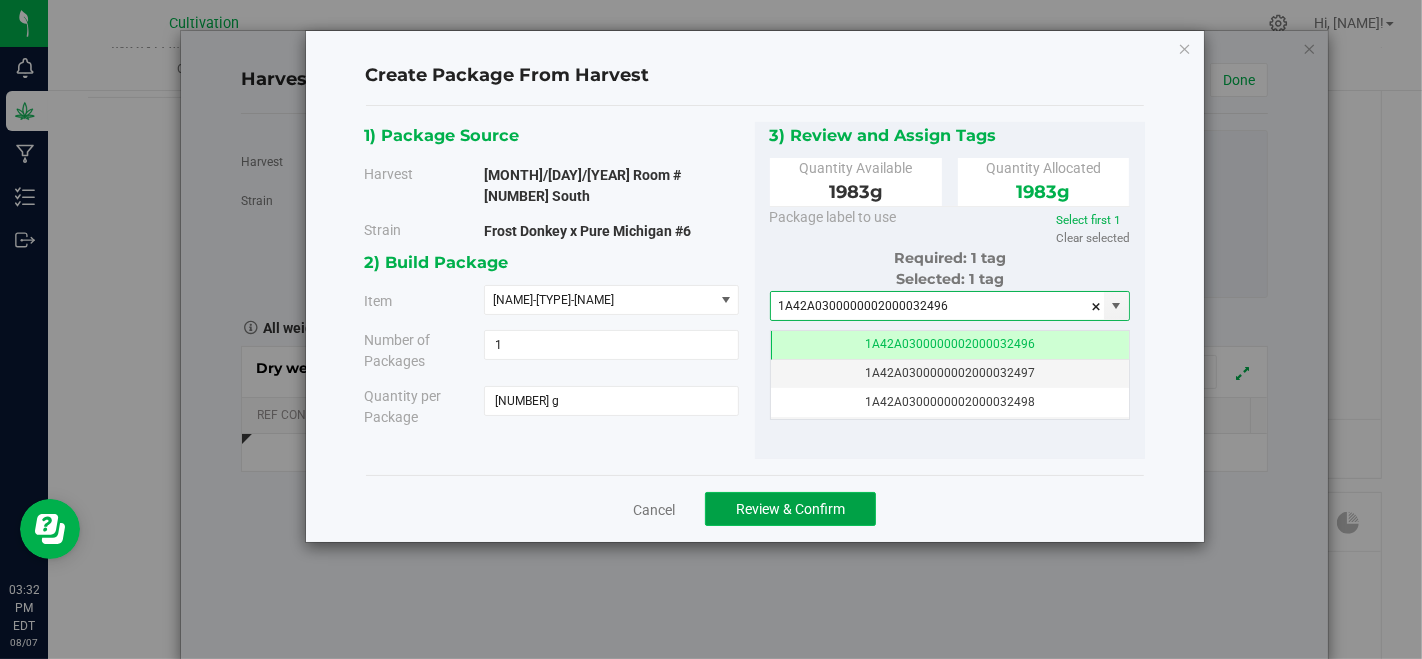 click on "Review & Confirm" 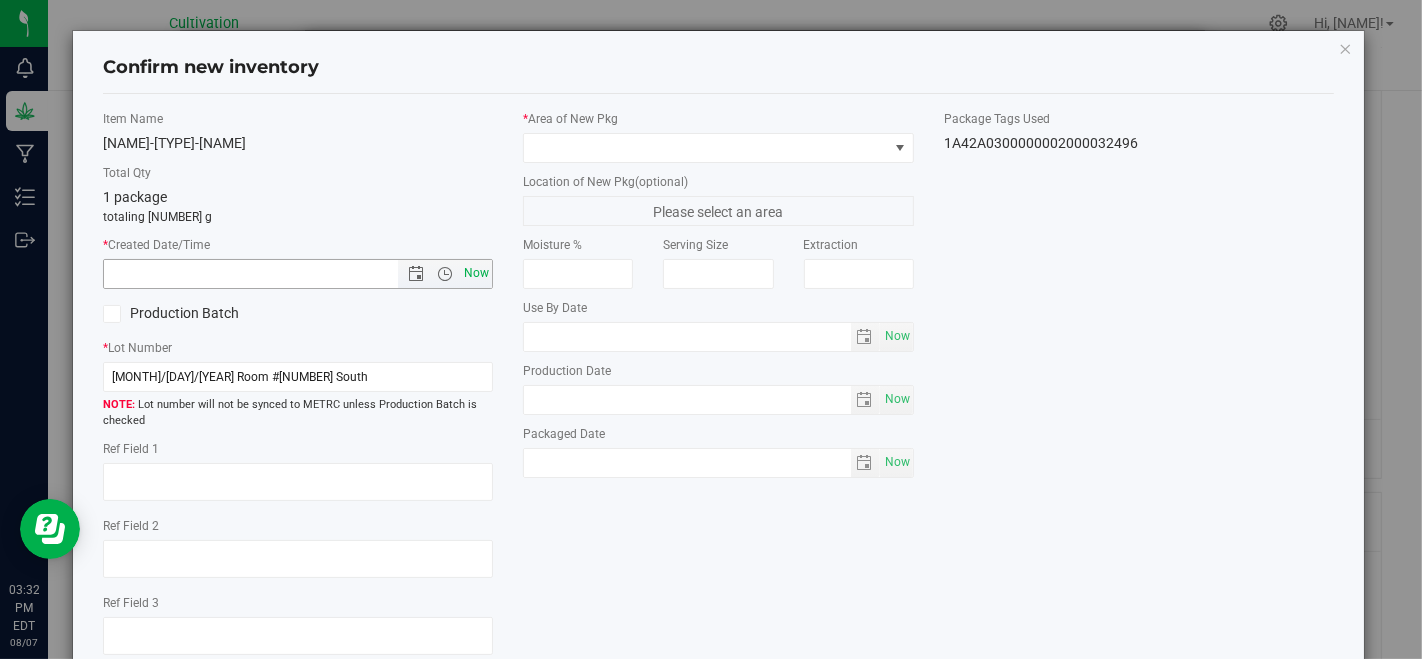 click on "Now" at bounding box center (477, 273) 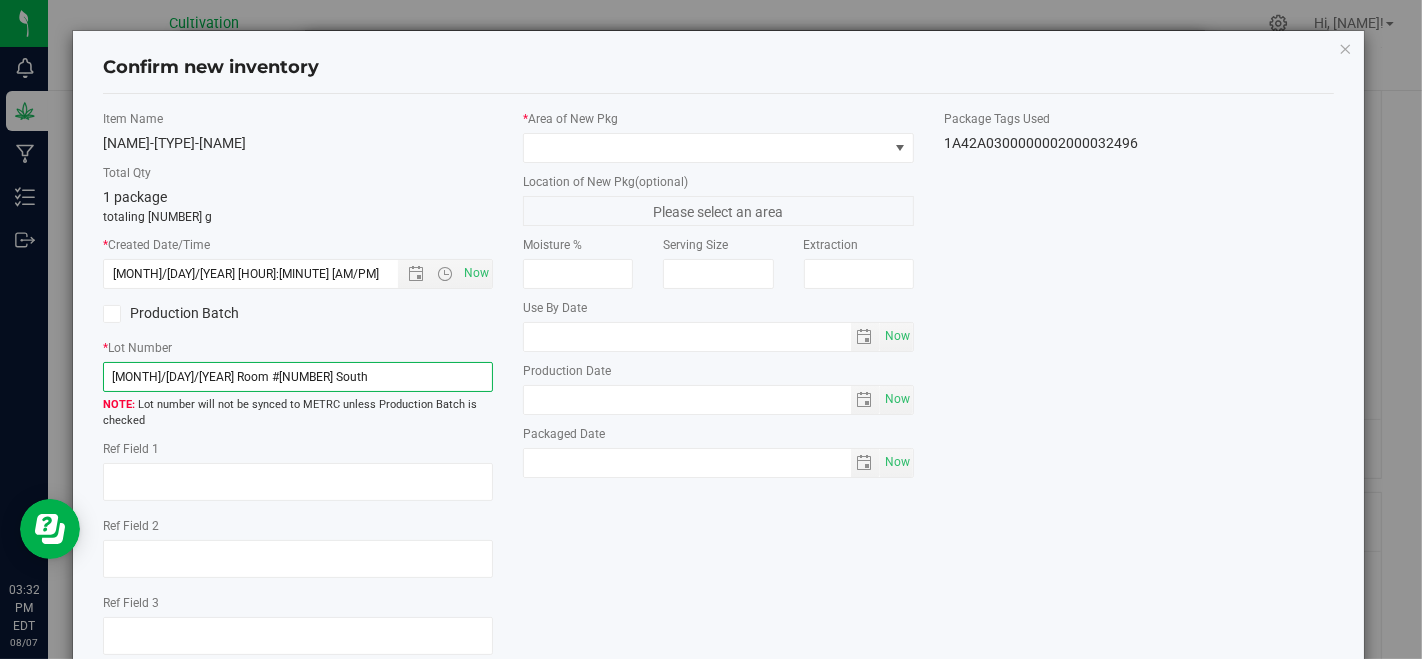 click on "[MONTH]/[DAY]/[YEAR] Room #[NUMBER] South" at bounding box center [298, 377] 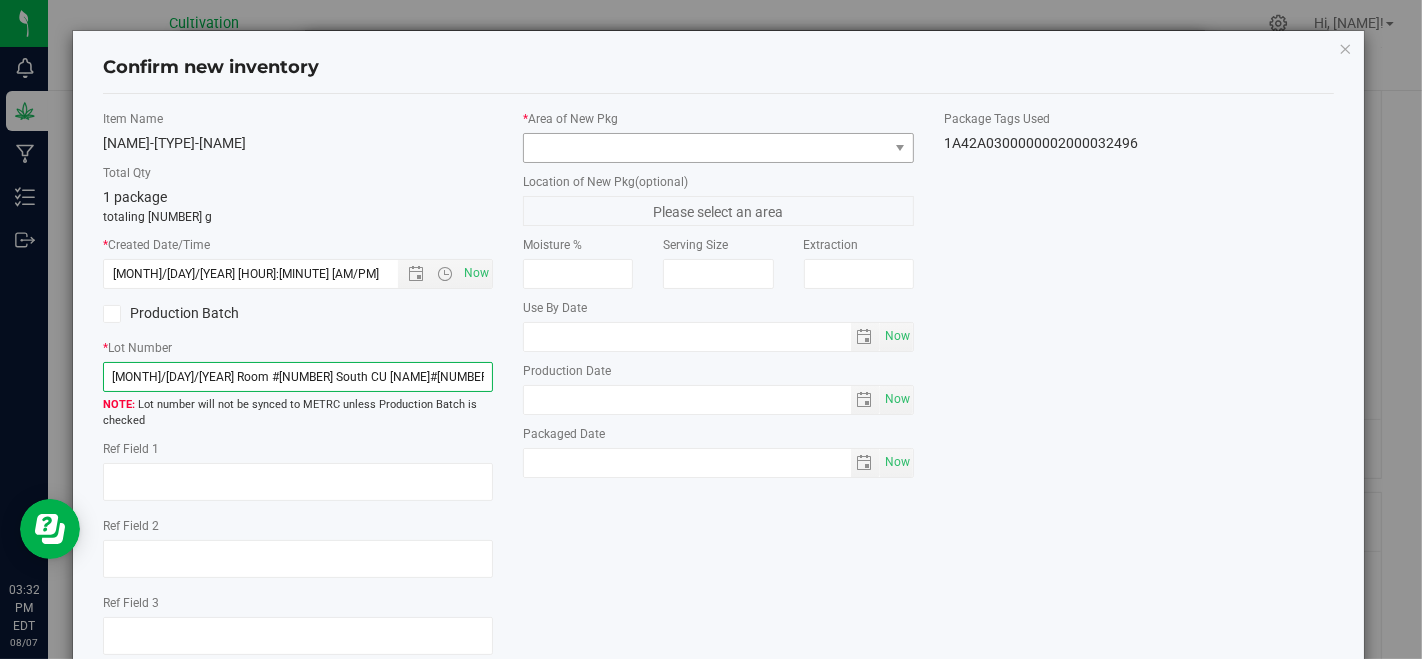 type on "[MONTH]/[DAY]/[YEAR] Room #[NUMBER] South CU [NAME]#[NUMBER] ([ABBREVIATION]) [LETTER]" 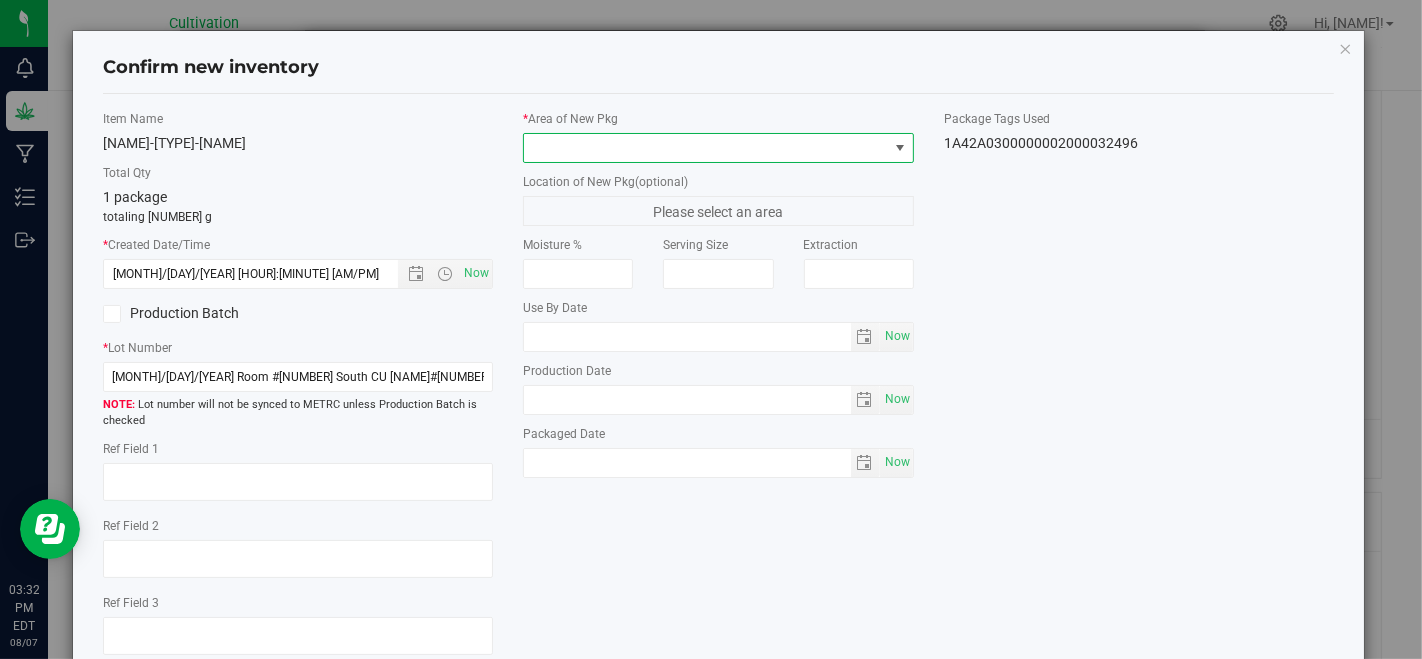 click at bounding box center (705, 148) 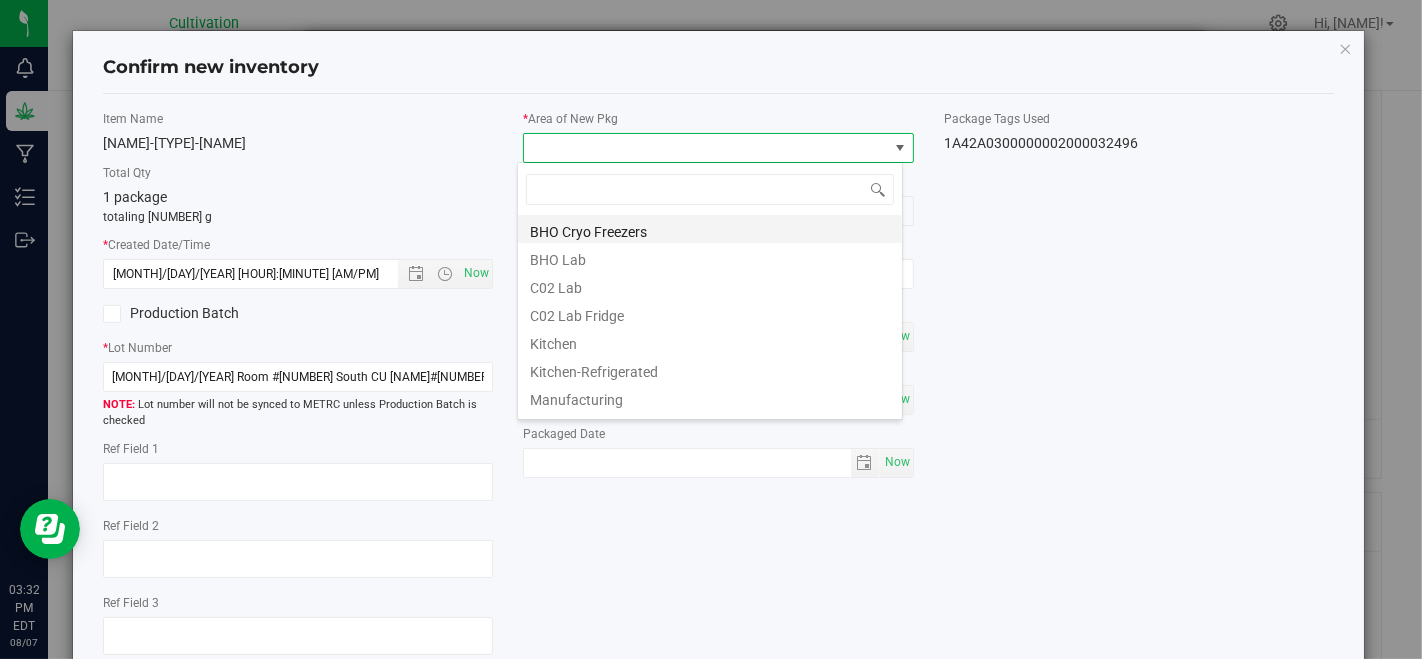 scroll, scrollTop: 99970, scrollLeft: 99614, axis: both 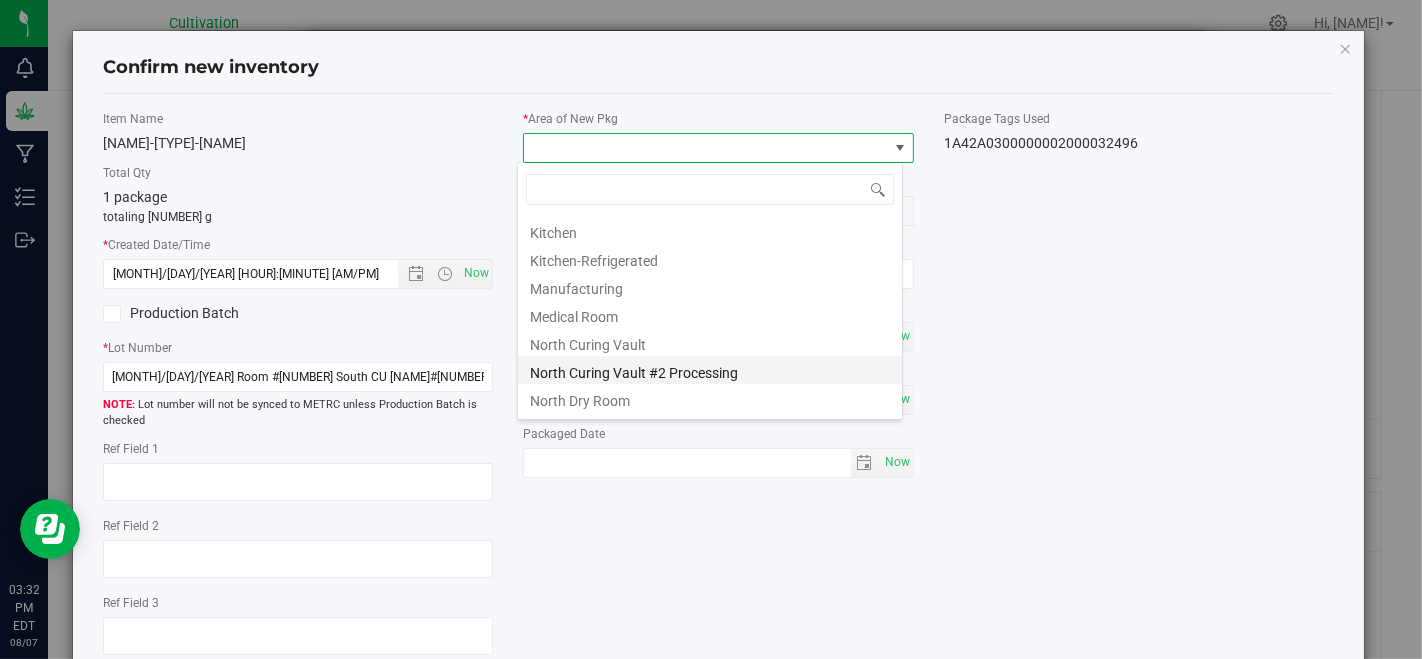 click on "North Curing Vault #2 Processing" at bounding box center (710, 370) 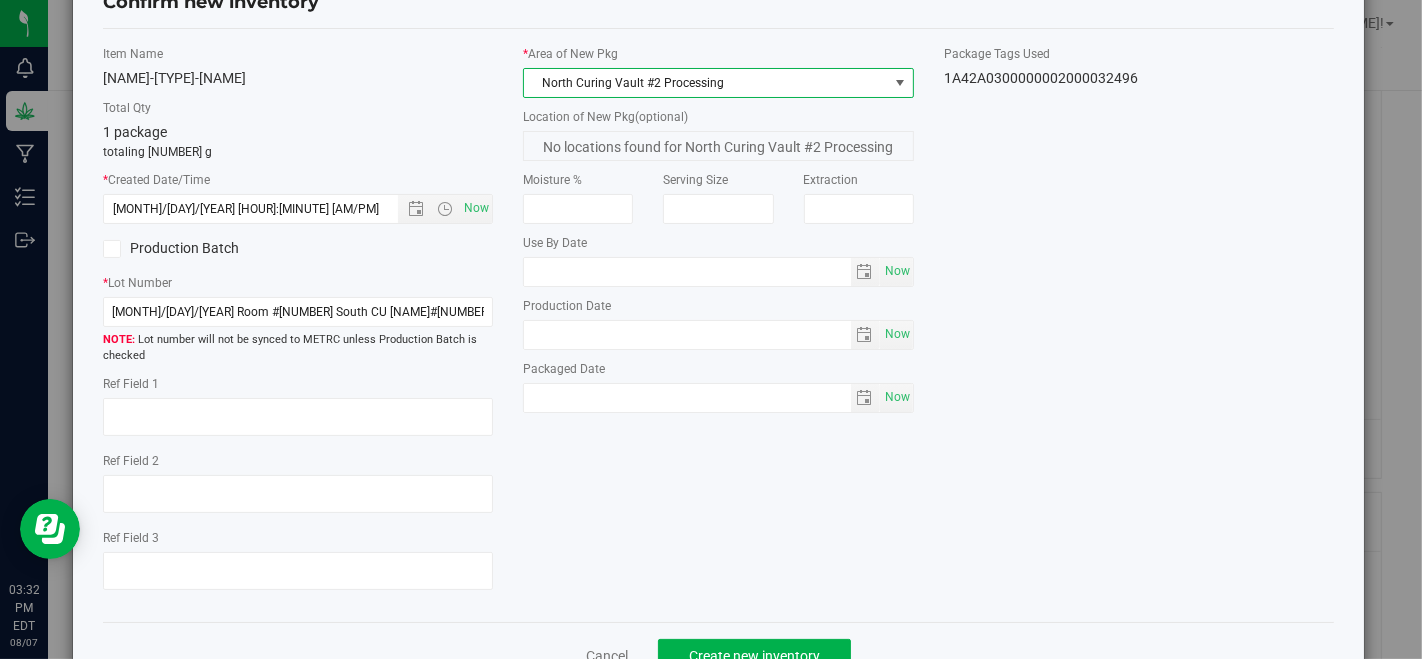 scroll, scrollTop: 122, scrollLeft: 0, axis: vertical 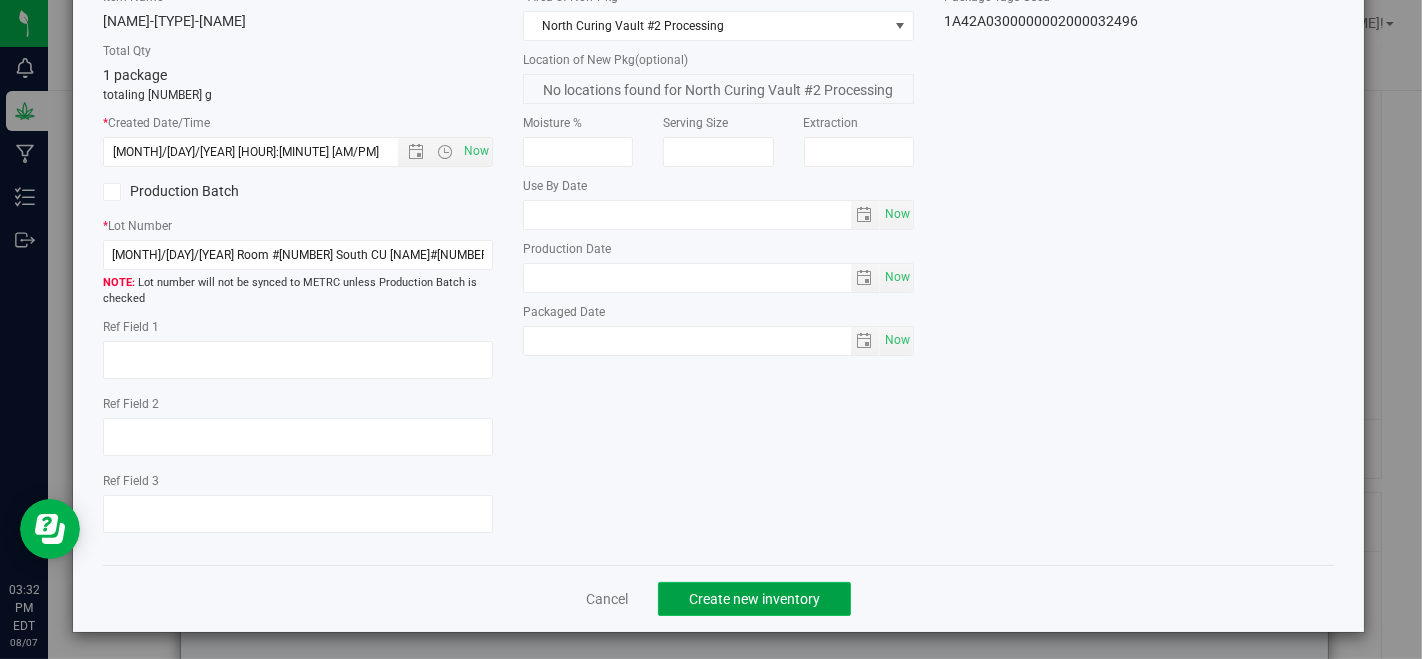 click on "Create new inventory" 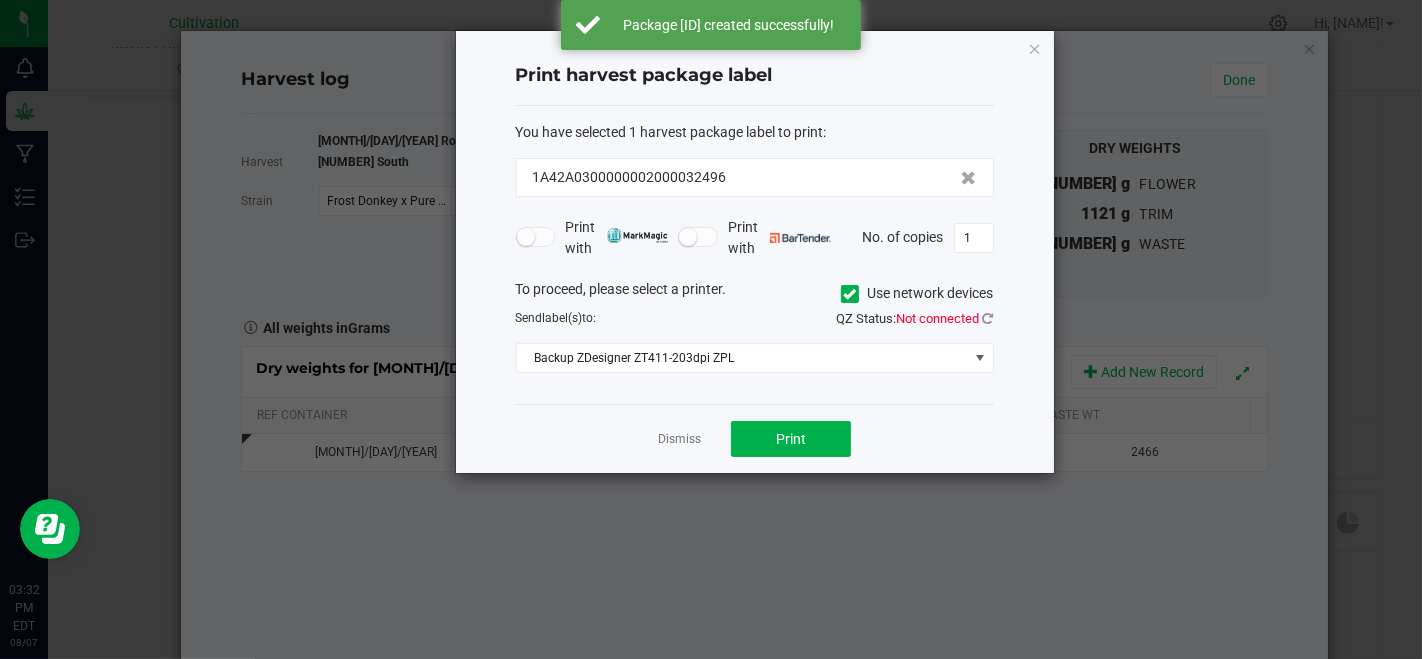 drag, startPoint x: 677, startPoint y: 446, endPoint x: 722, endPoint y: 425, distance: 49.658836 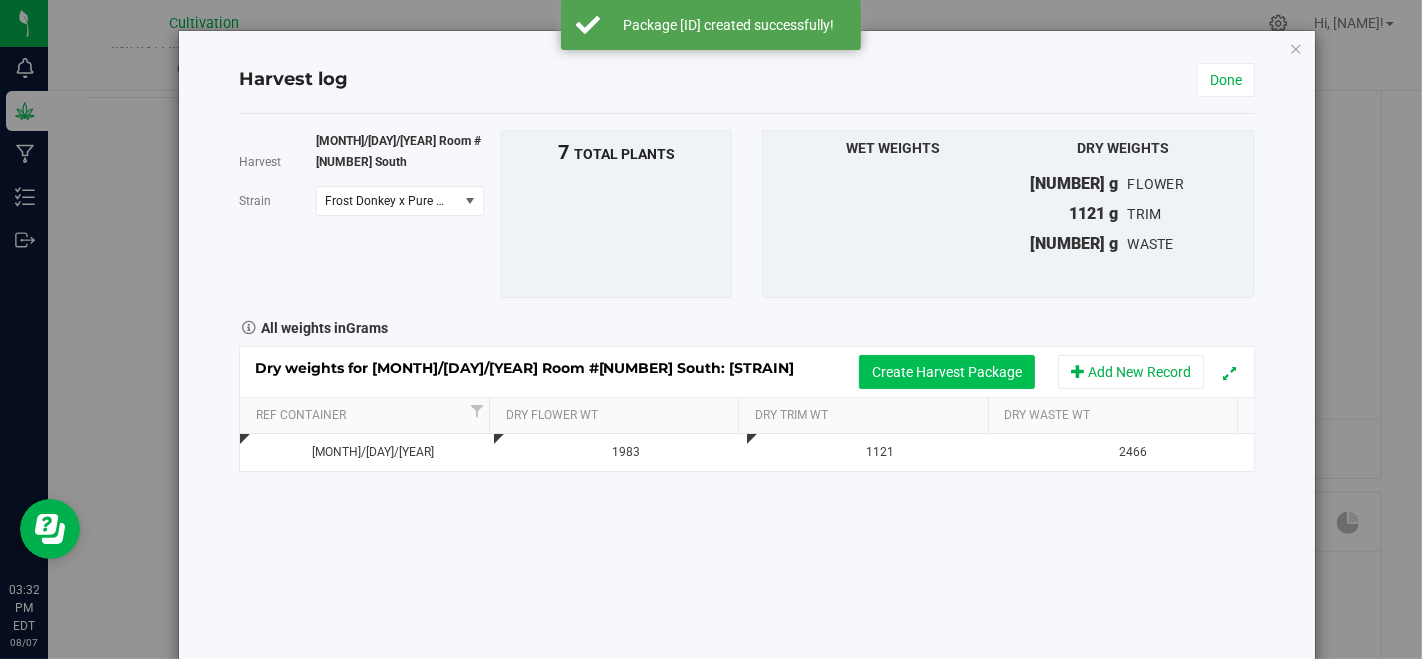 click on "Create Harvest Package" at bounding box center (947, 372) 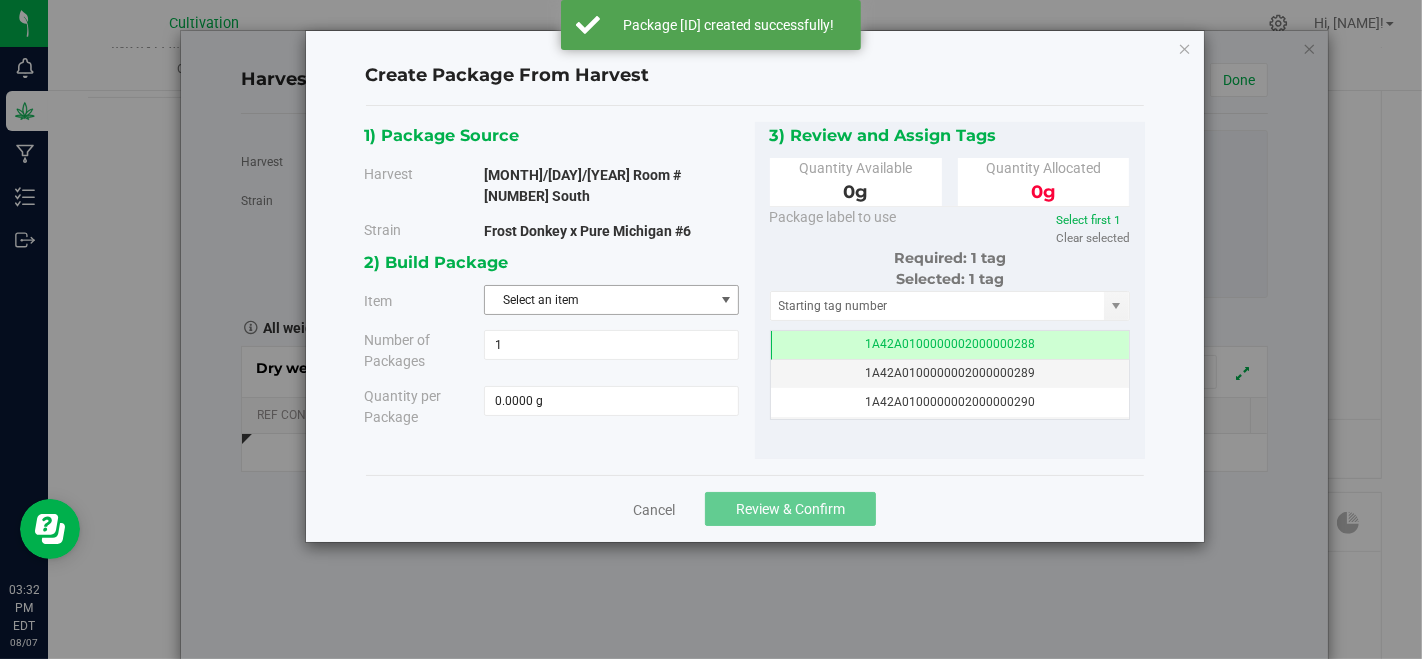 click on "Select an item" at bounding box center [599, 300] 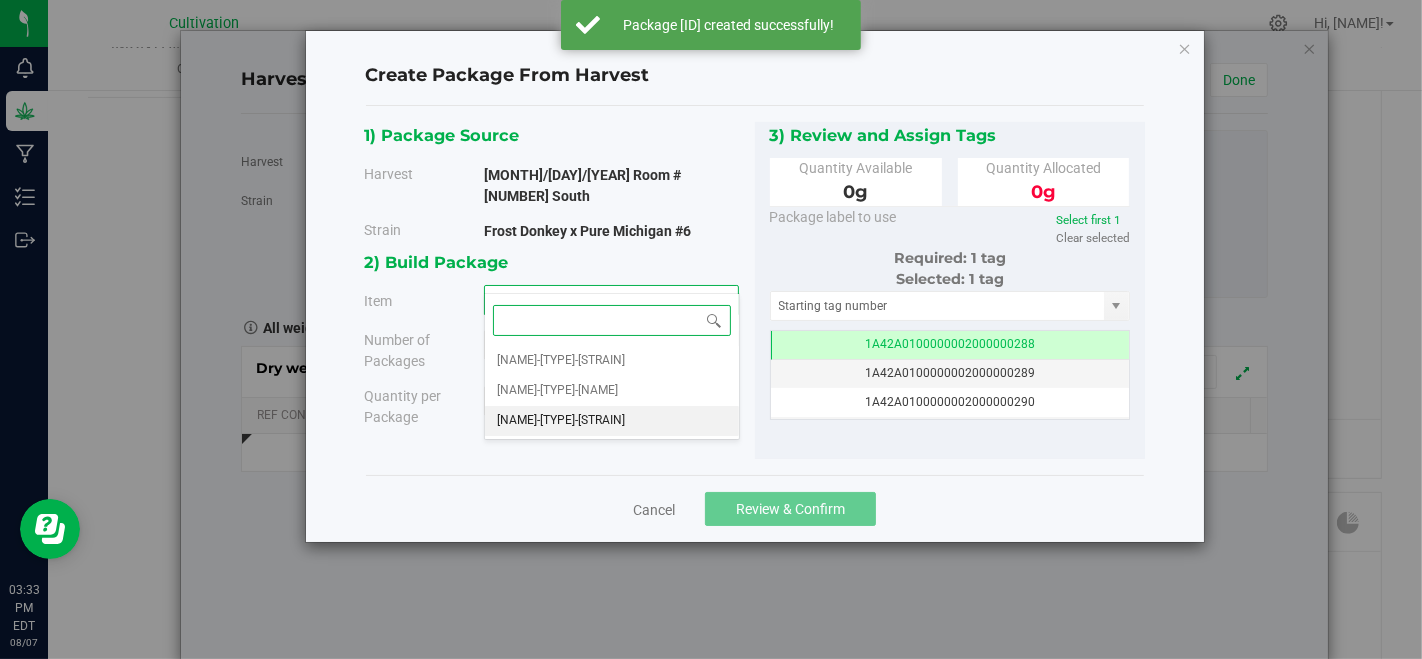 click on "[NAME]-[TYPE]-[STRAIN]" at bounding box center (561, 421) 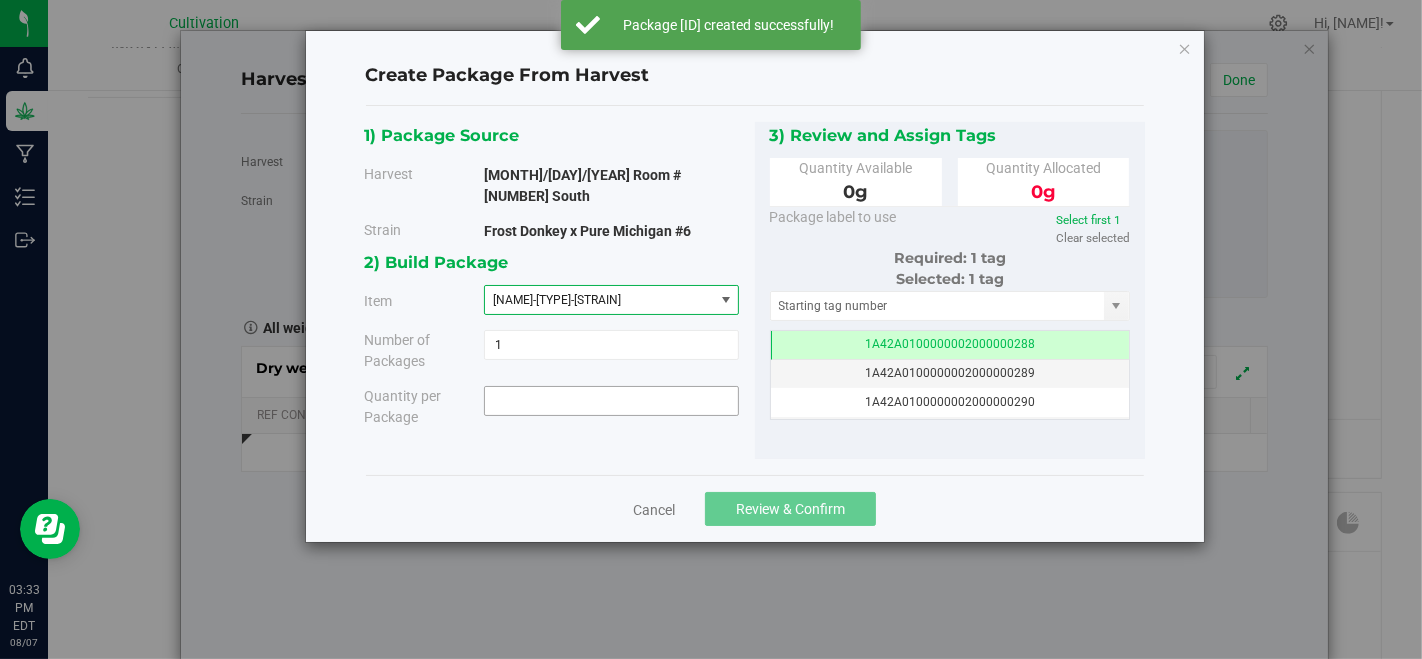click at bounding box center (611, 401) 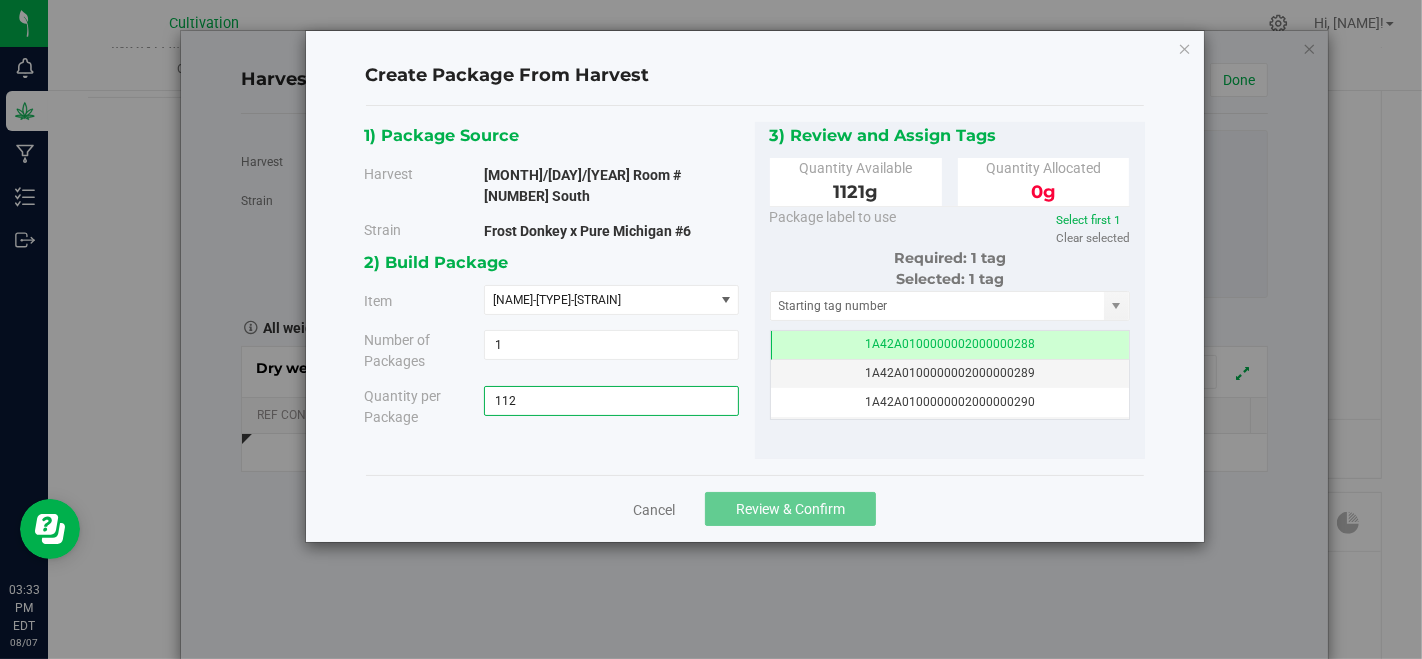 type on "1121" 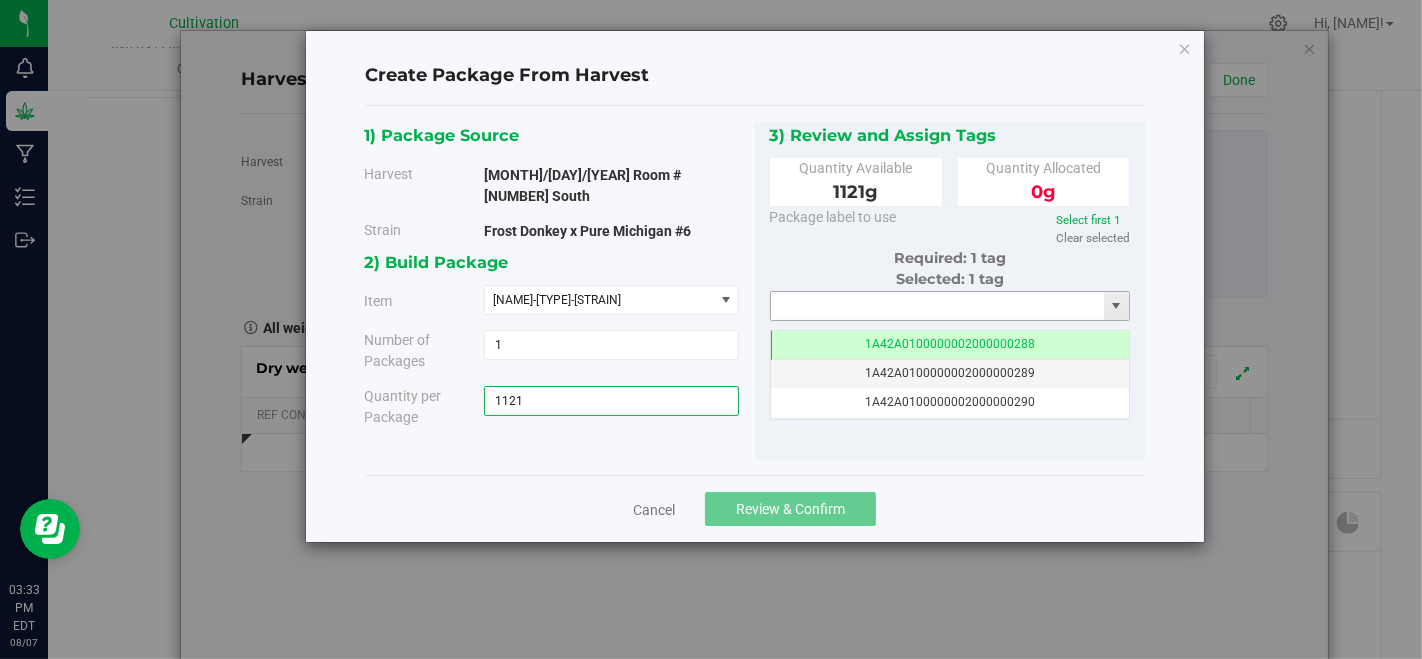 type on "[NUMBER] g" 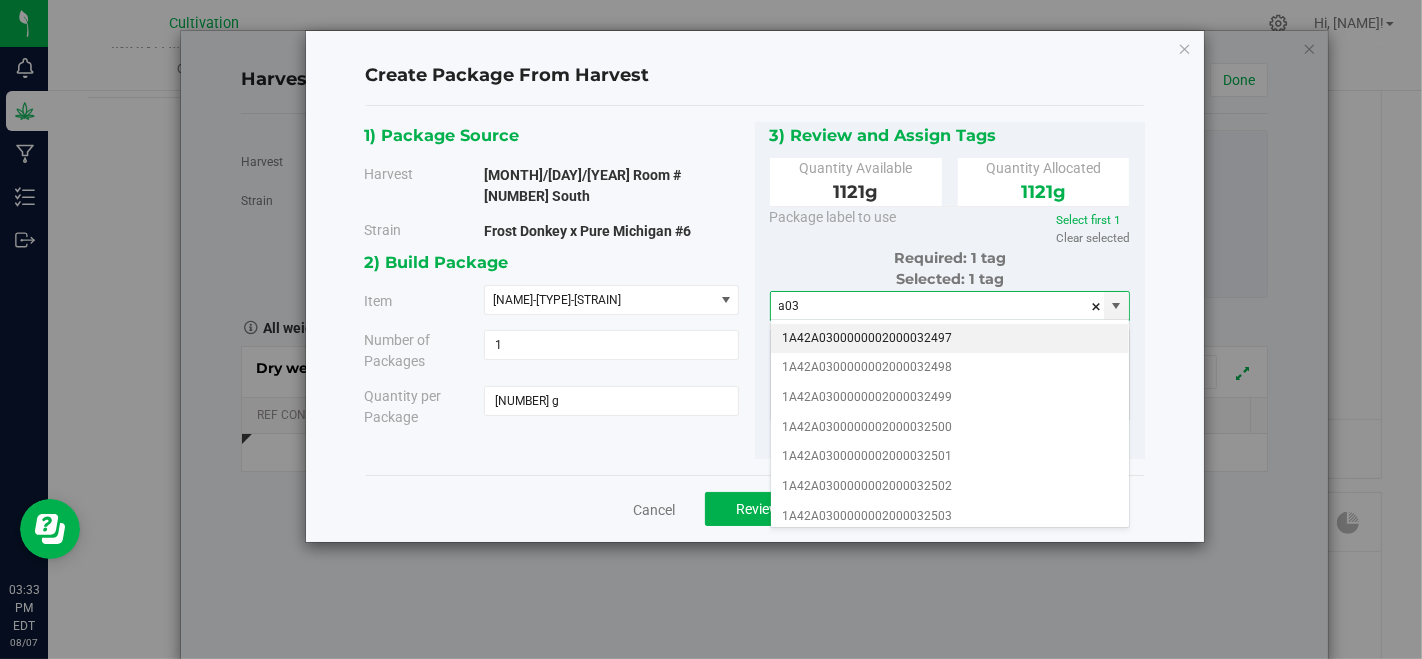 click on "1A42A0300000002000032497" at bounding box center (950, 339) 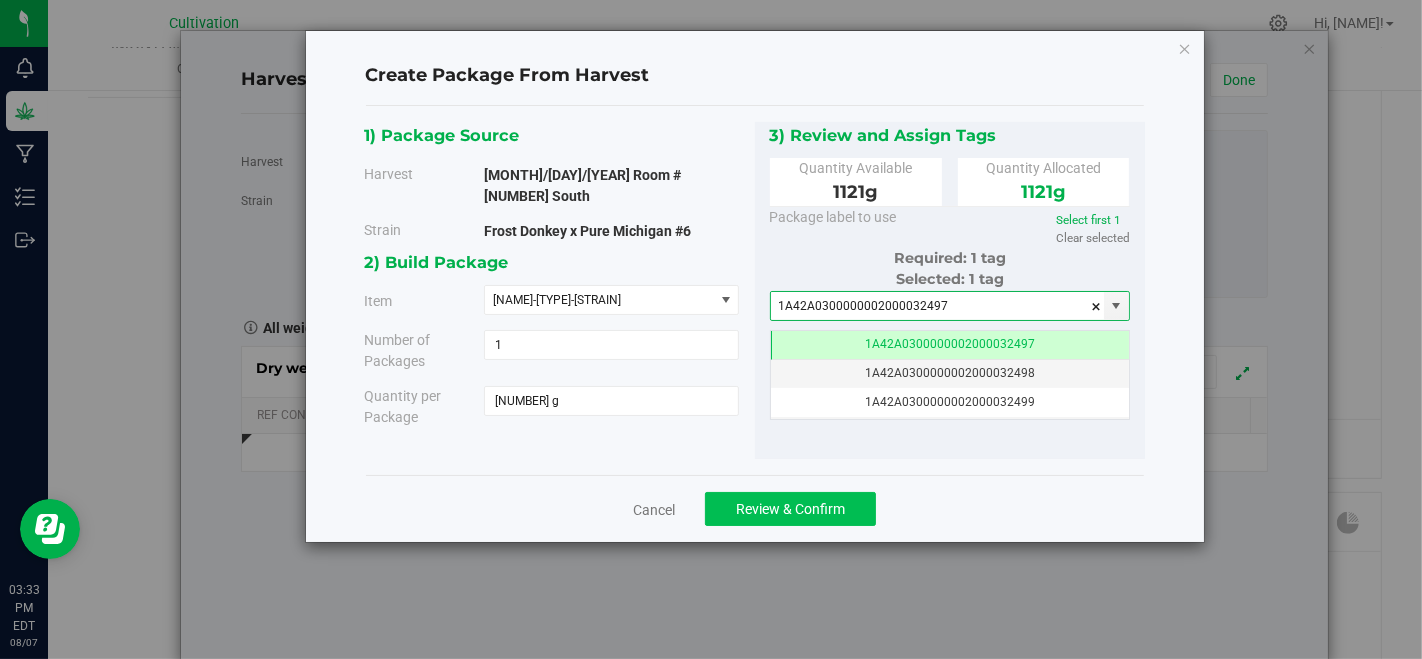 type on "1A42A0300000002000032497" 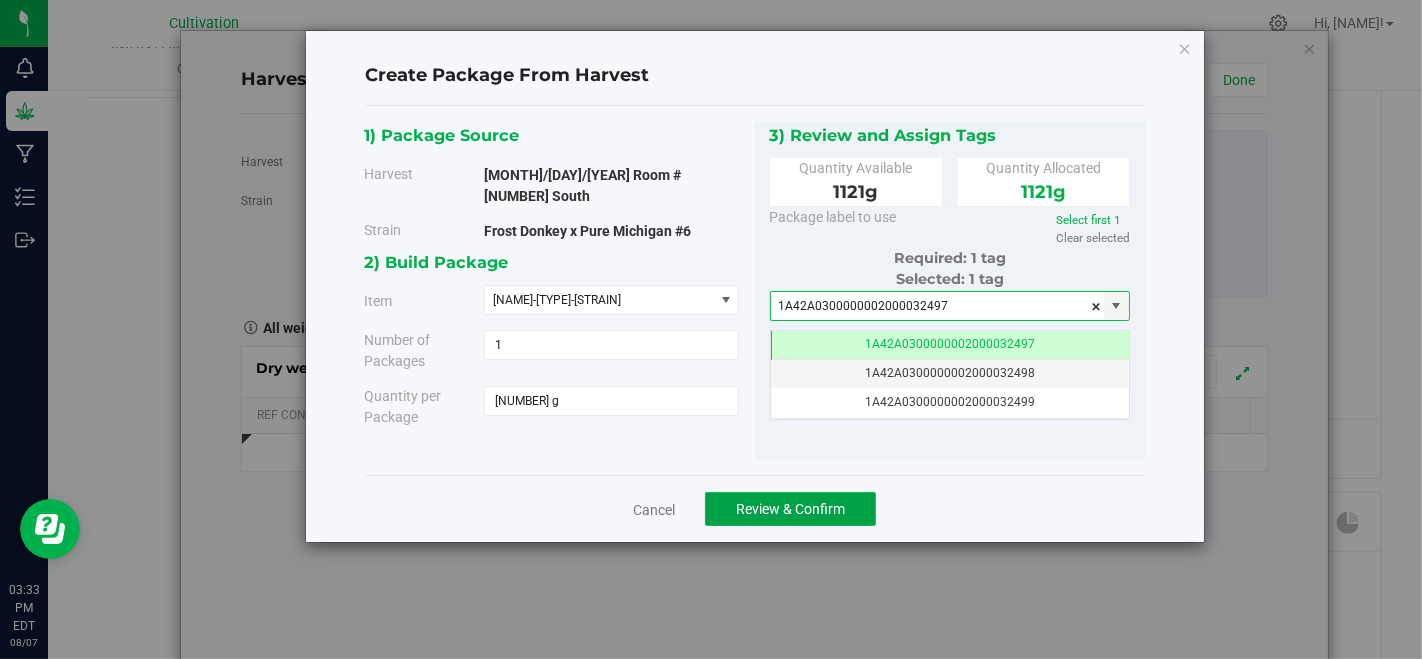 click on "Review & Confirm" 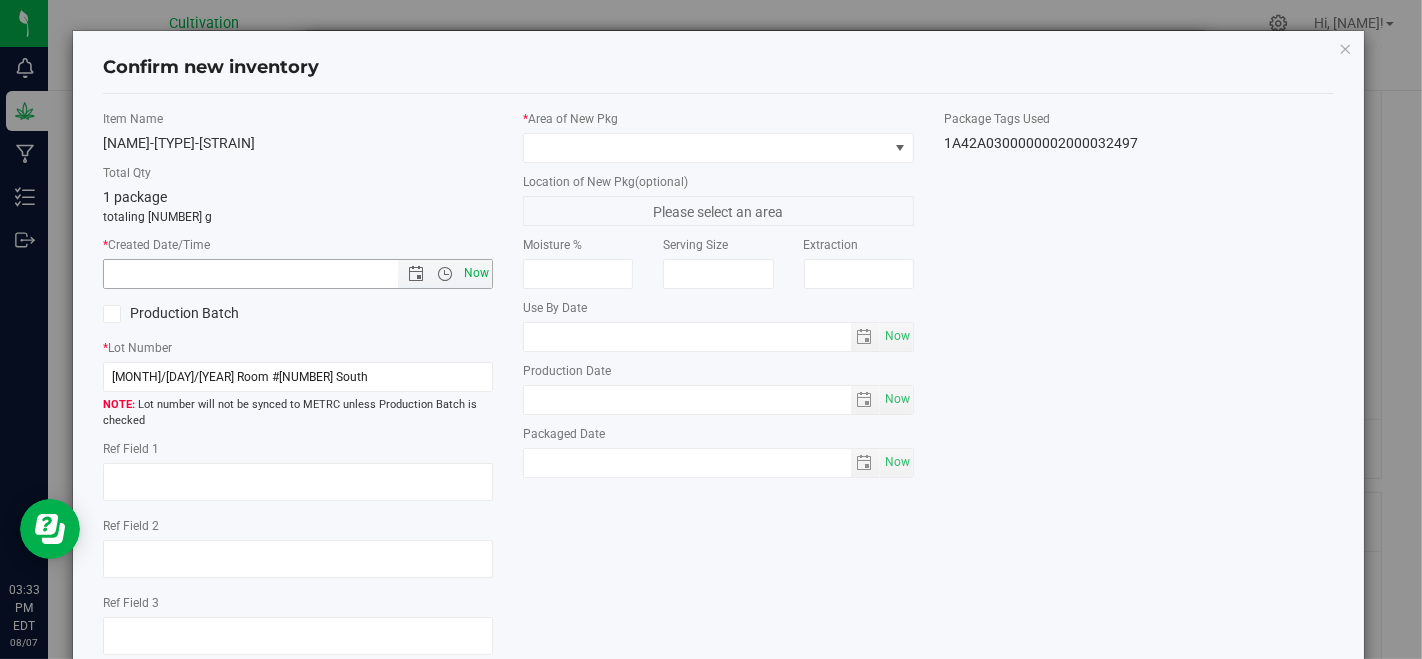 click on "Now" at bounding box center [477, 273] 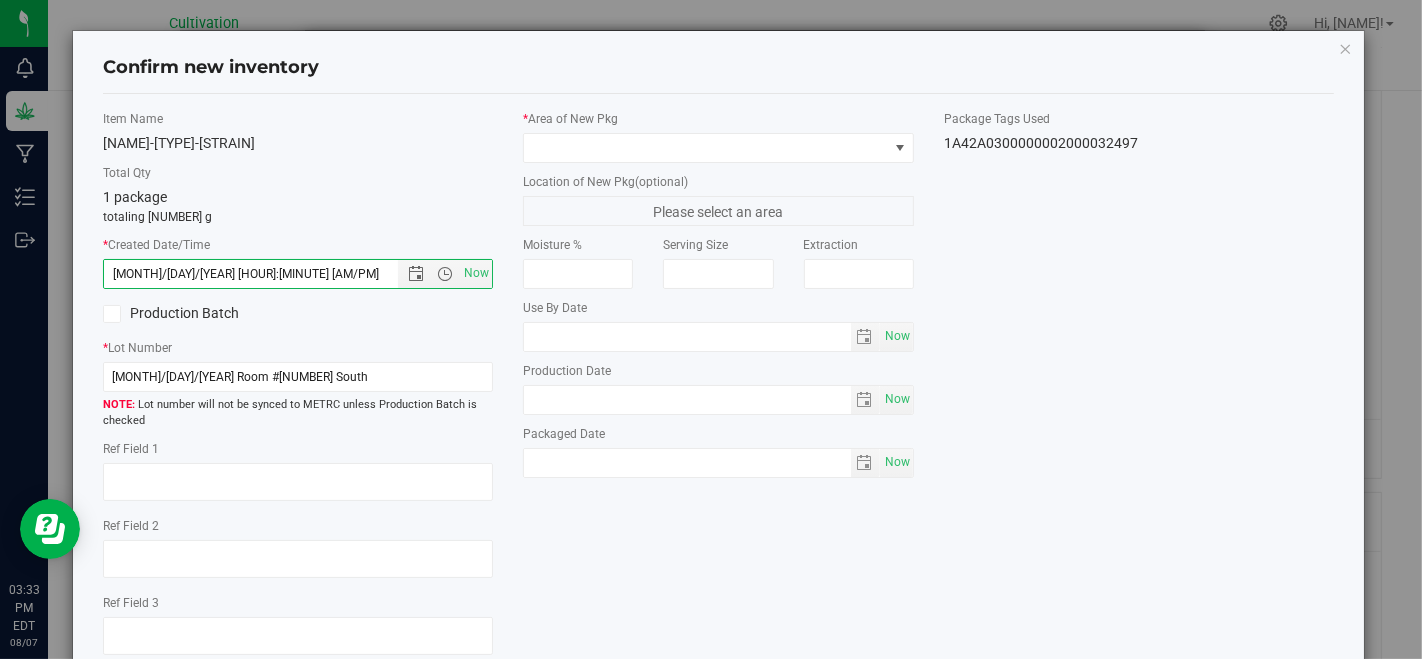 click on "Lot number will not be synced to METRC unless Production Batch is checked" at bounding box center (298, 413) 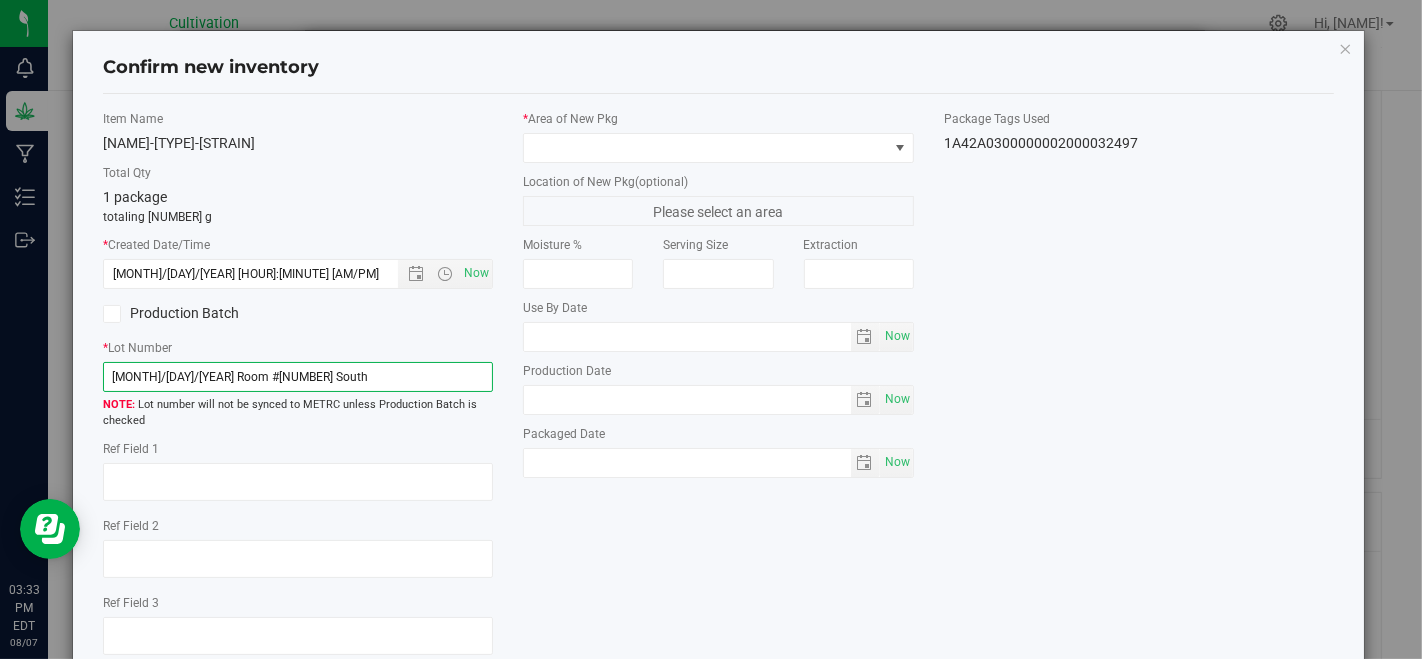 click on "[MONTH]/[DAY]/[YEAR] Room #[NUMBER] South" at bounding box center [298, 377] 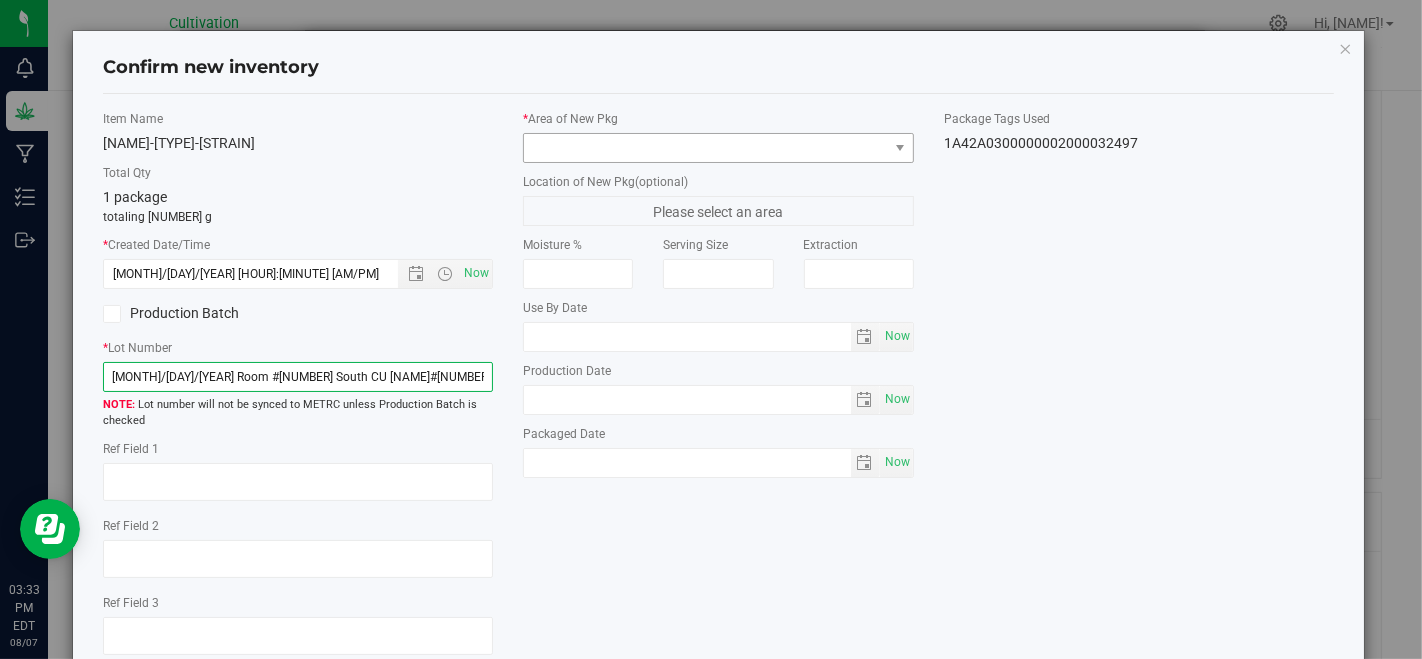 type on "[MONTH]/[DAY]/[YEAR] Room #[NUMBER] South CU [NAME]#[NUMBER] ([ABBREVIATION]) [LETTER]" 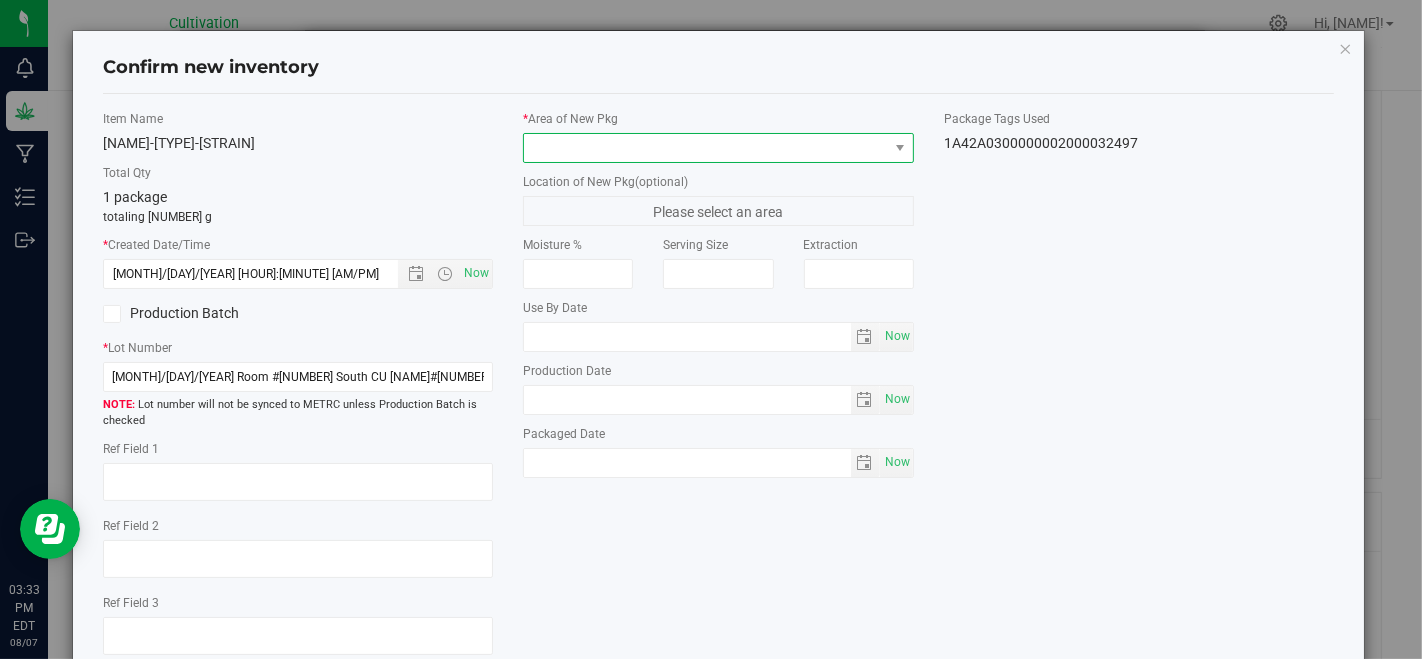 click at bounding box center [705, 148] 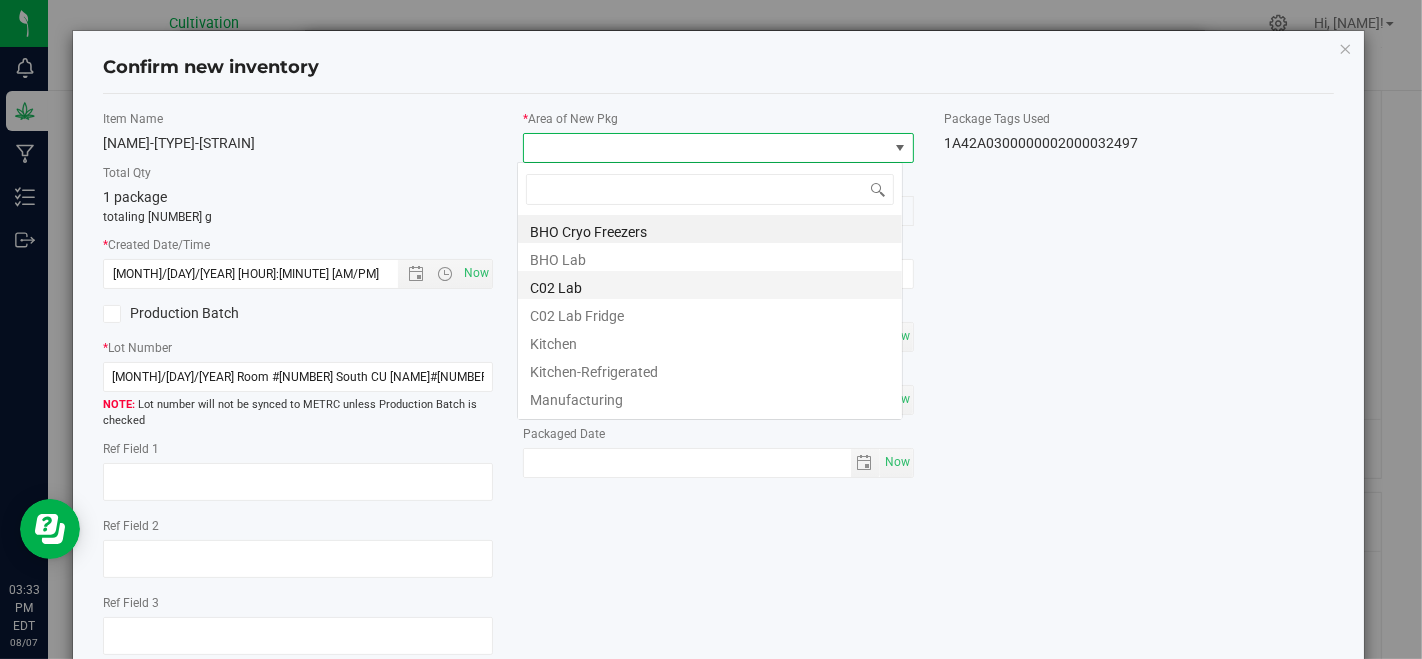 scroll, scrollTop: 99970, scrollLeft: 99614, axis: both 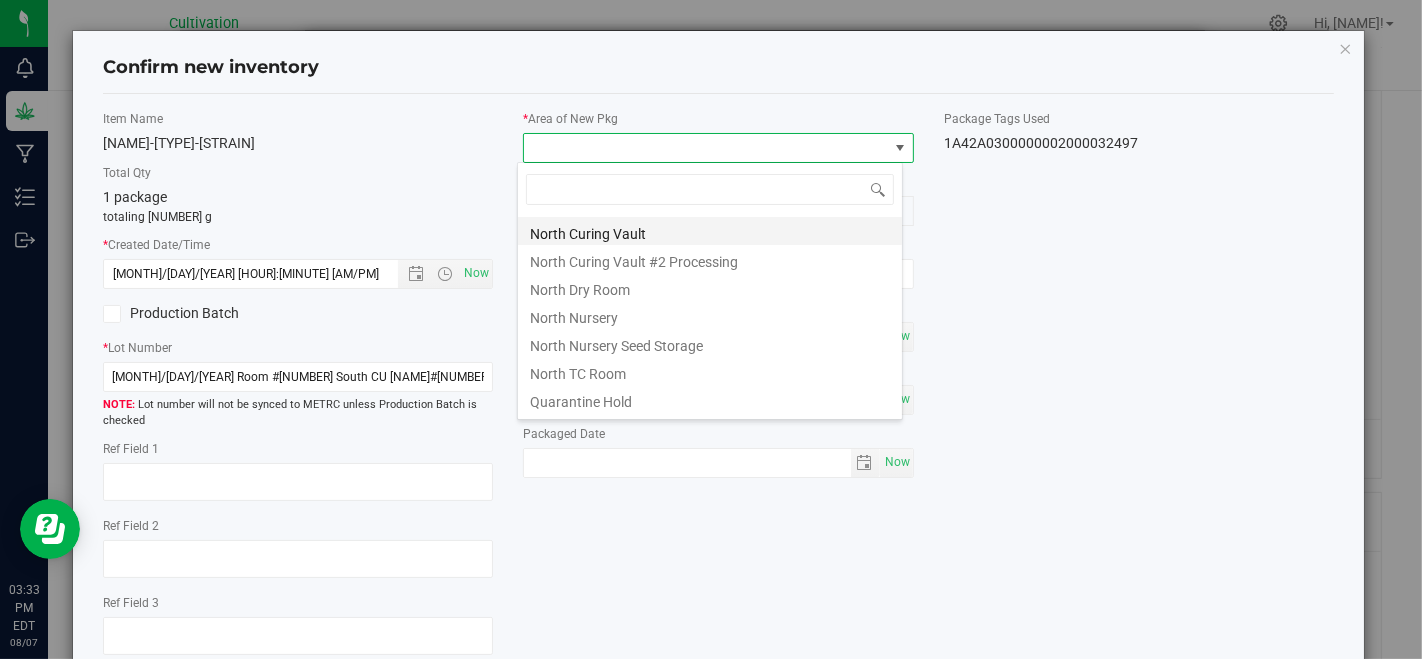 click on "North Curing Vault" at bounding box center [710, 231] 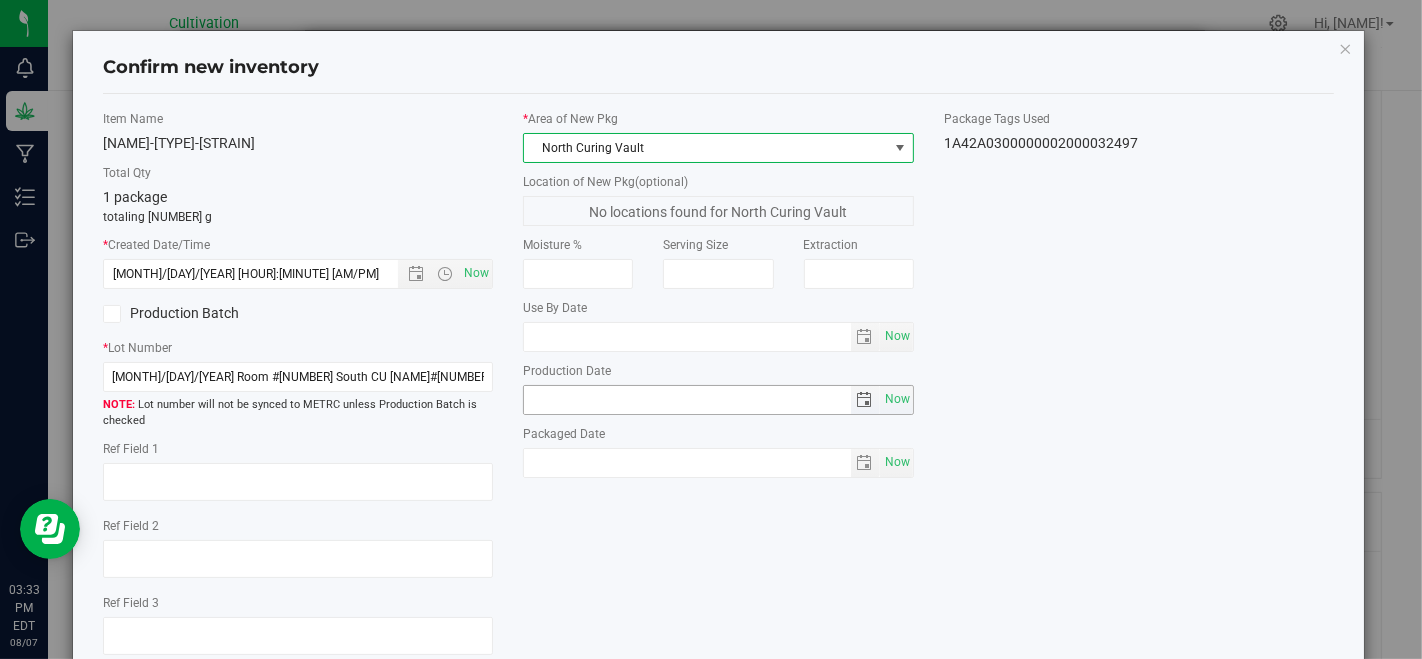 scroll, scrollTop: 122, scrollLeft: 0, axis: vertical 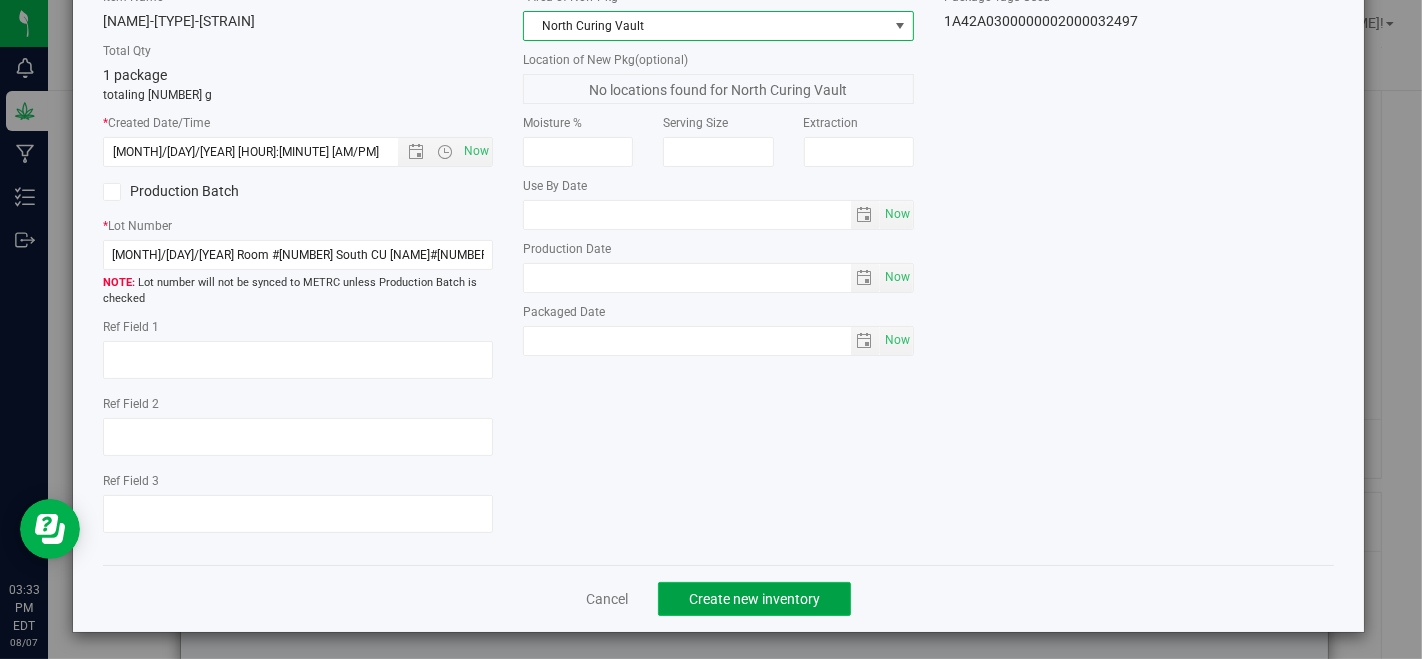 click on "Create new inventory" 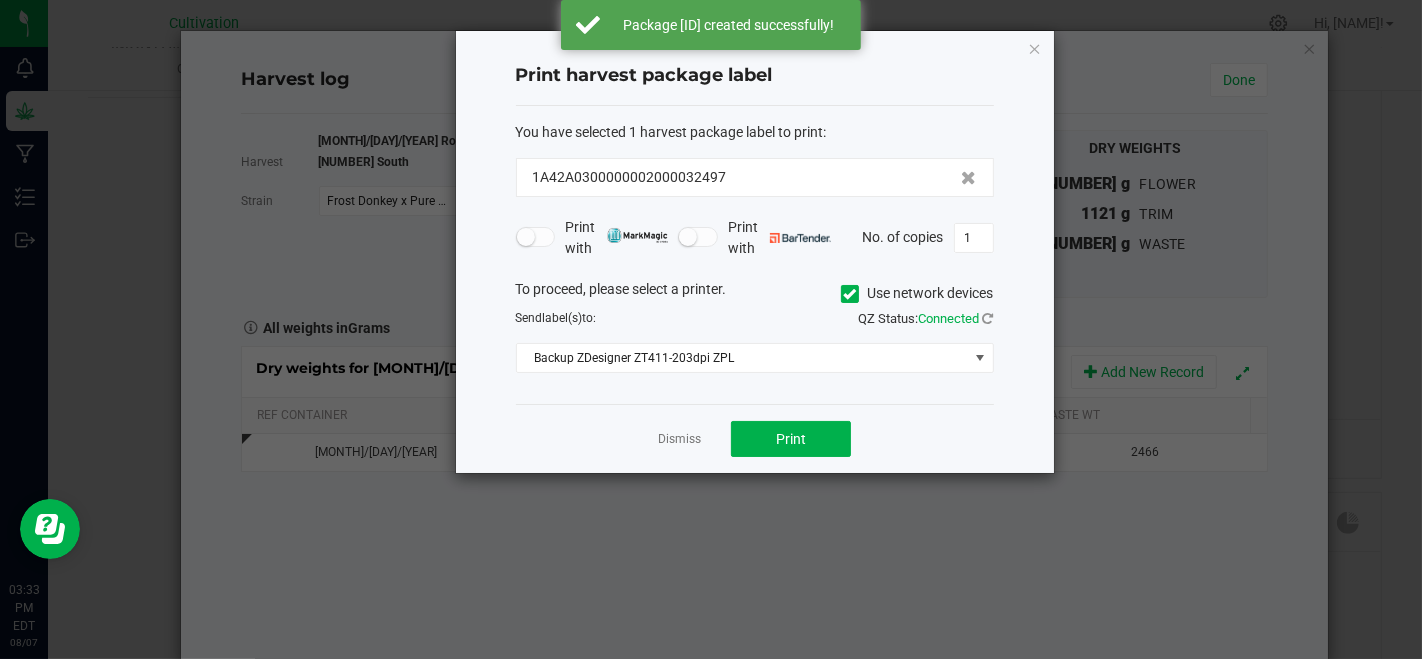 drag, startPoint x: 685, startPoint y: 431, endPoint x: 1210, endPoint y: 178, distance: 582.78125 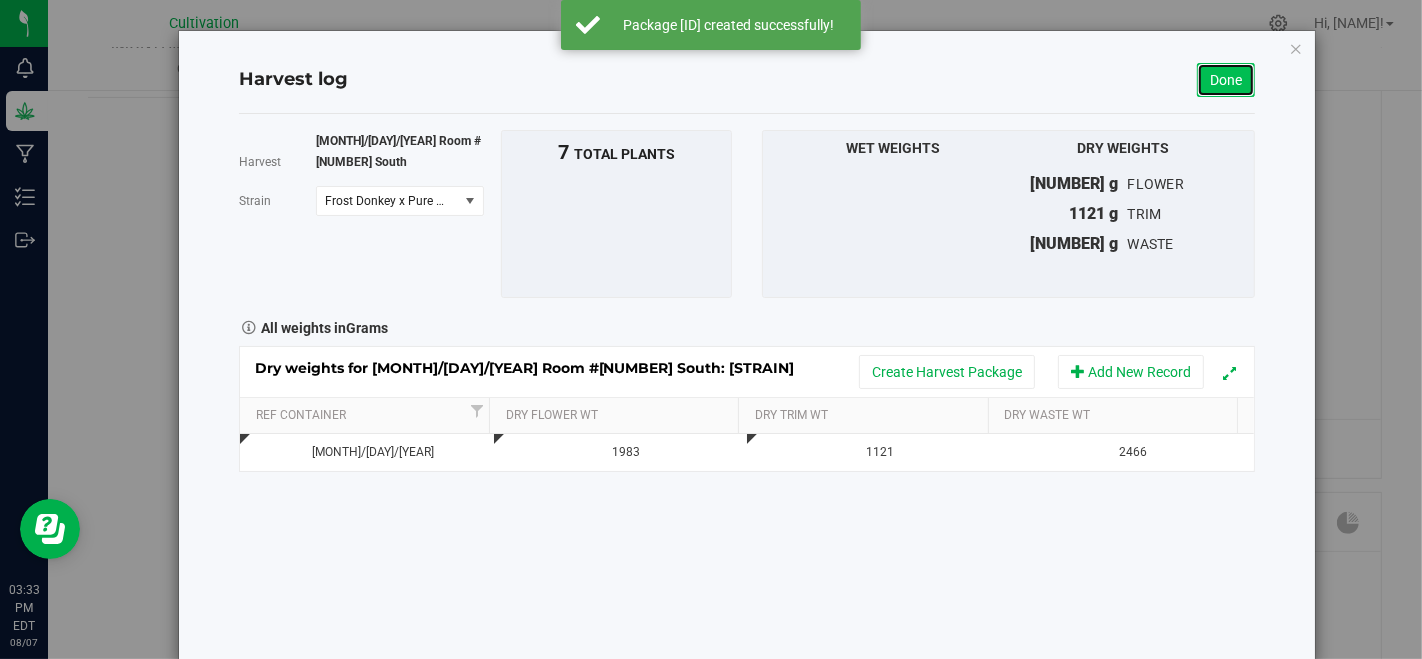 click on "Done" at bounding box center (1226, 80) 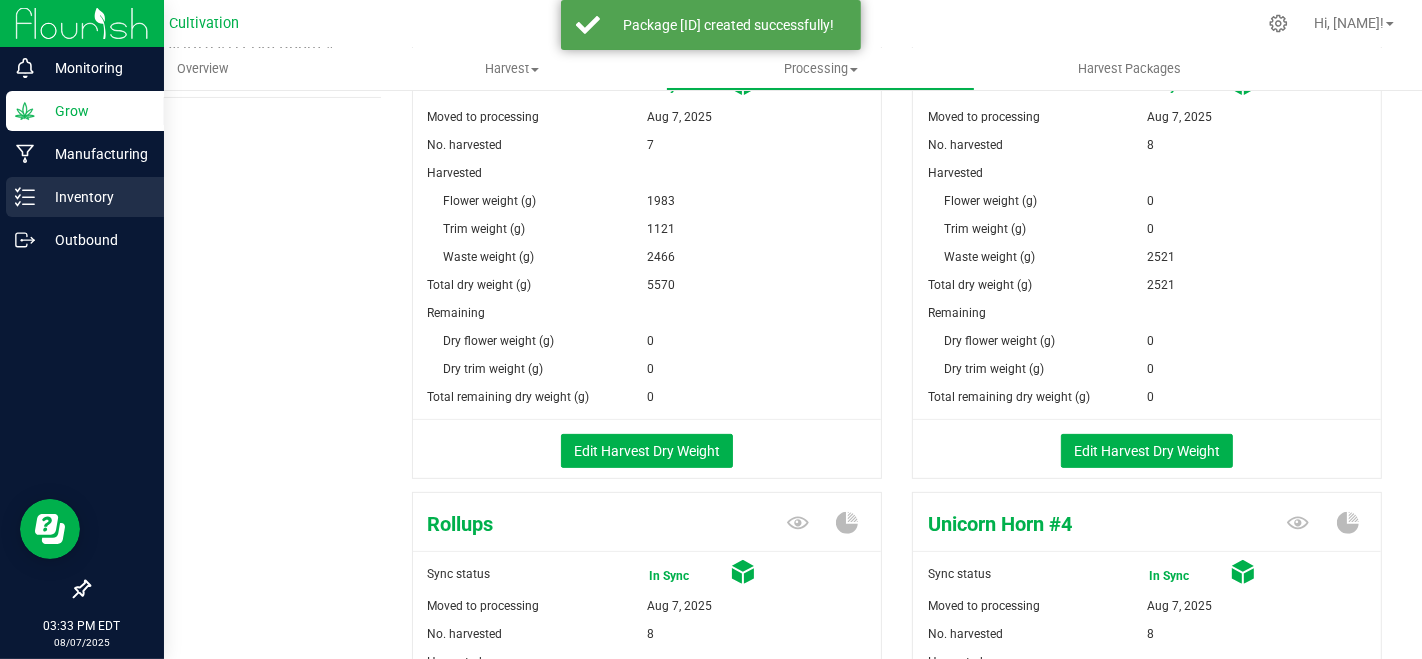 click on "Inventory" at bounding box center [85, 197] 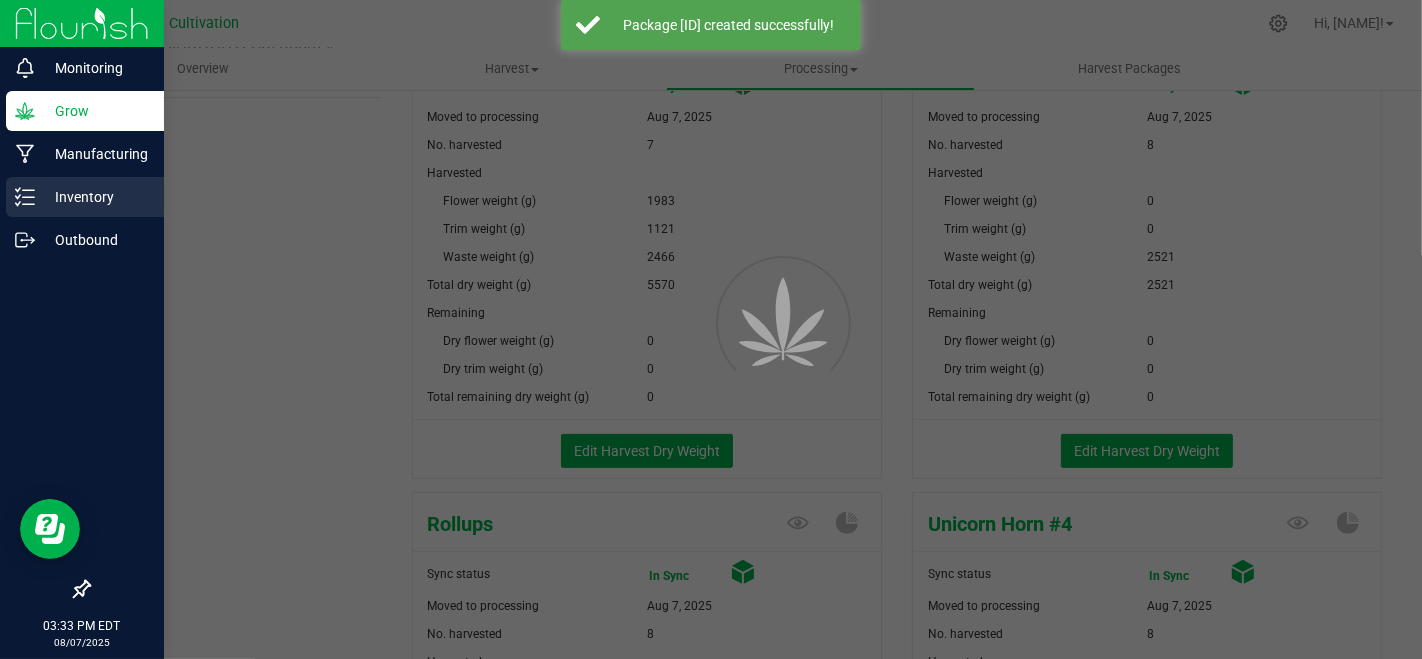 scroll, scrollTop: 38, scrollLeft: 0, axis: vertical 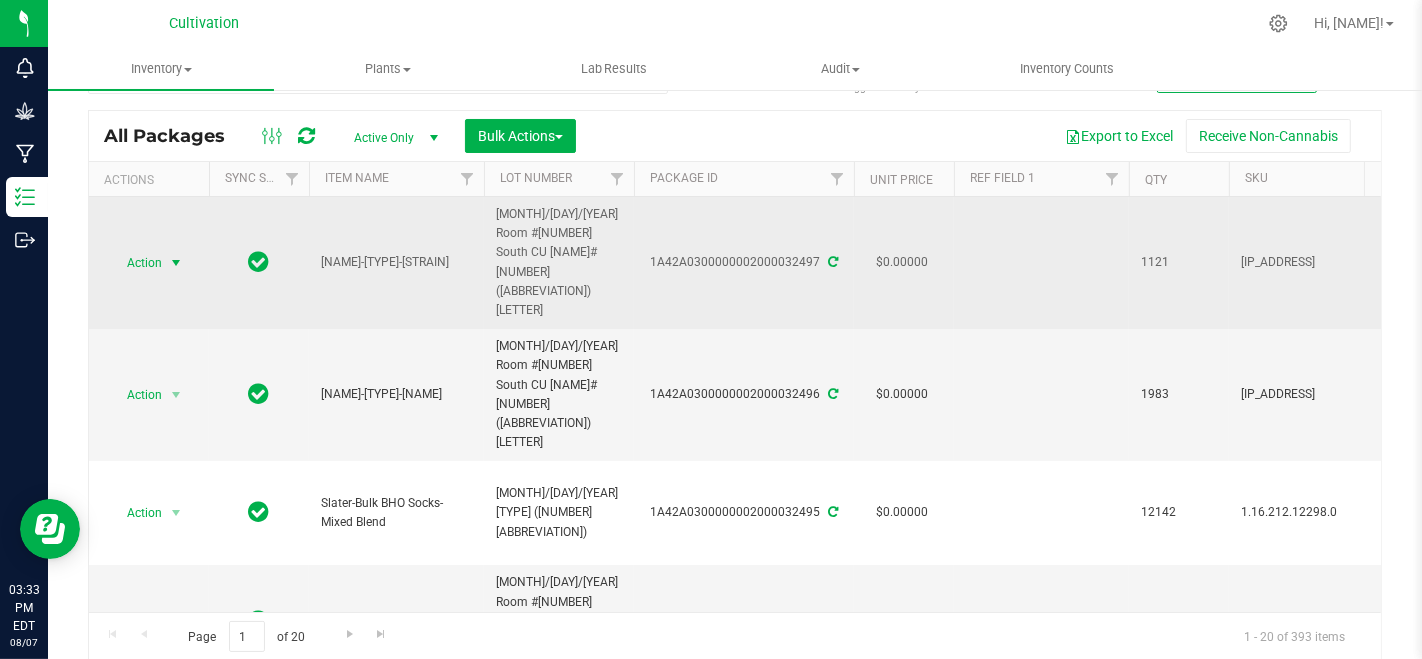 click at bounding box center (176, 263) 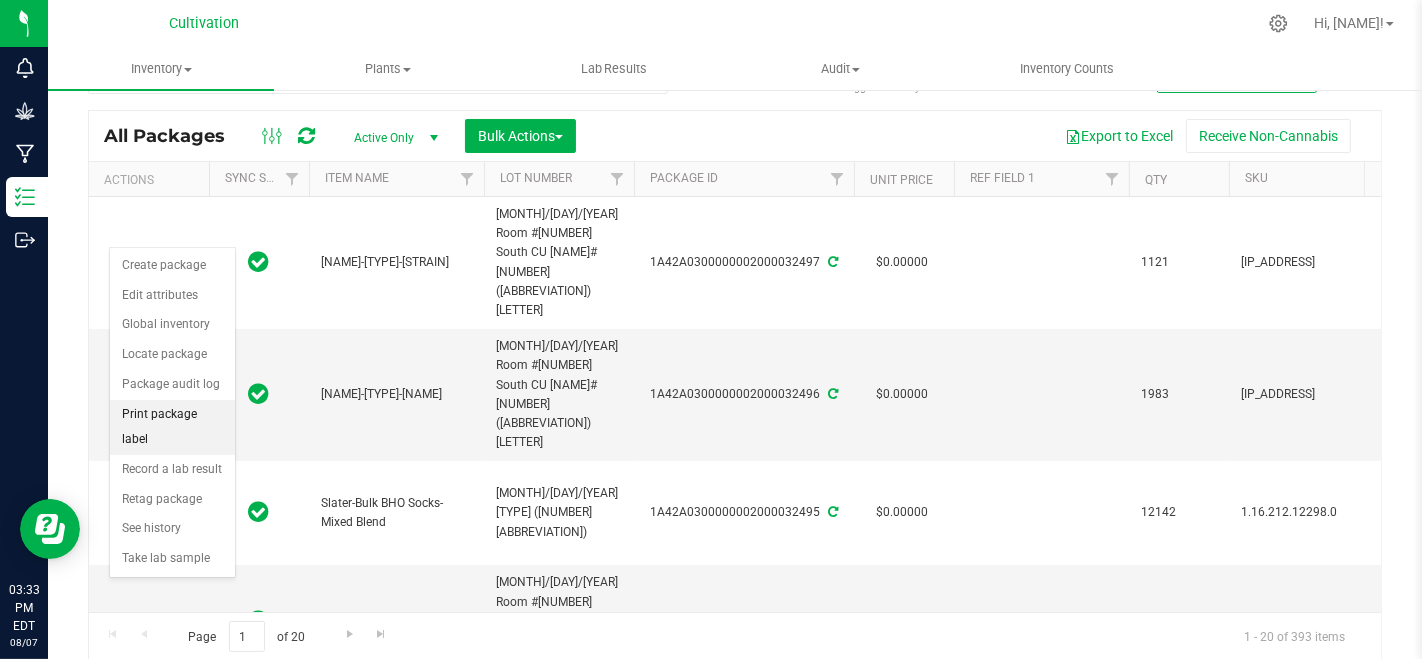 click on "Print package label" at bounding box center (172, 427) 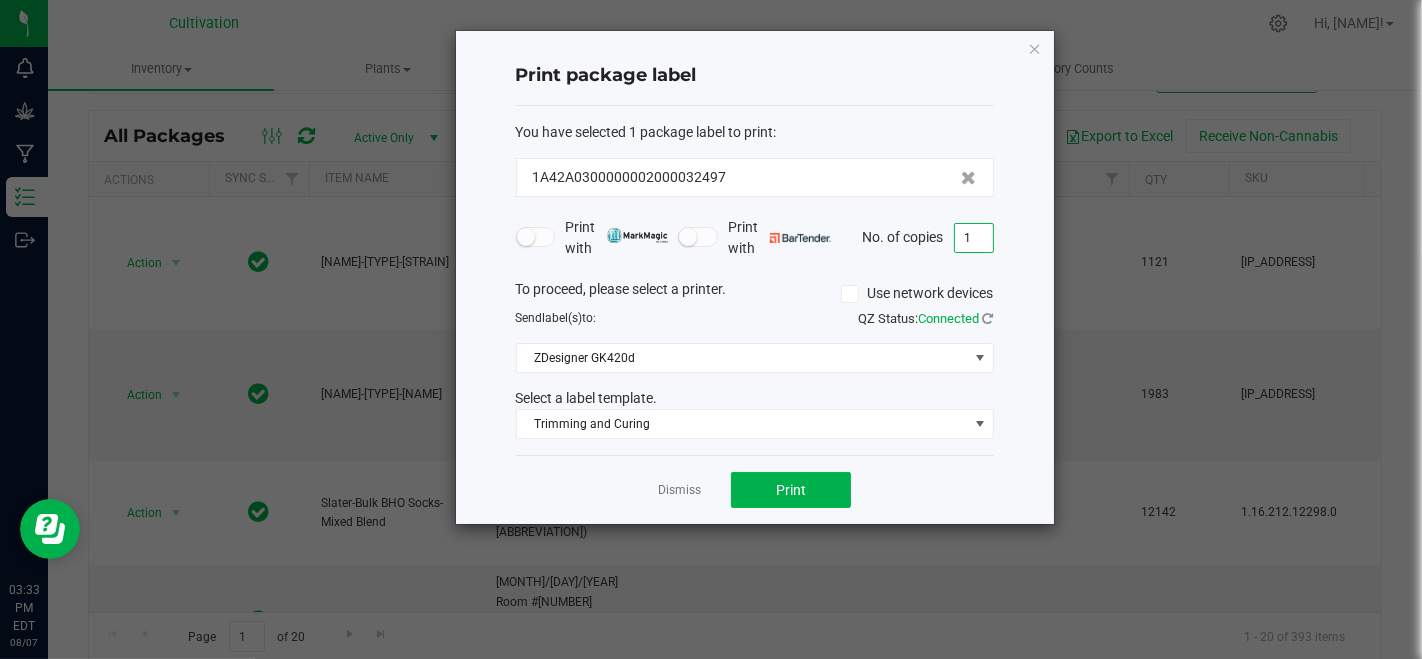 click on "1" at bounding box center (974, 238) 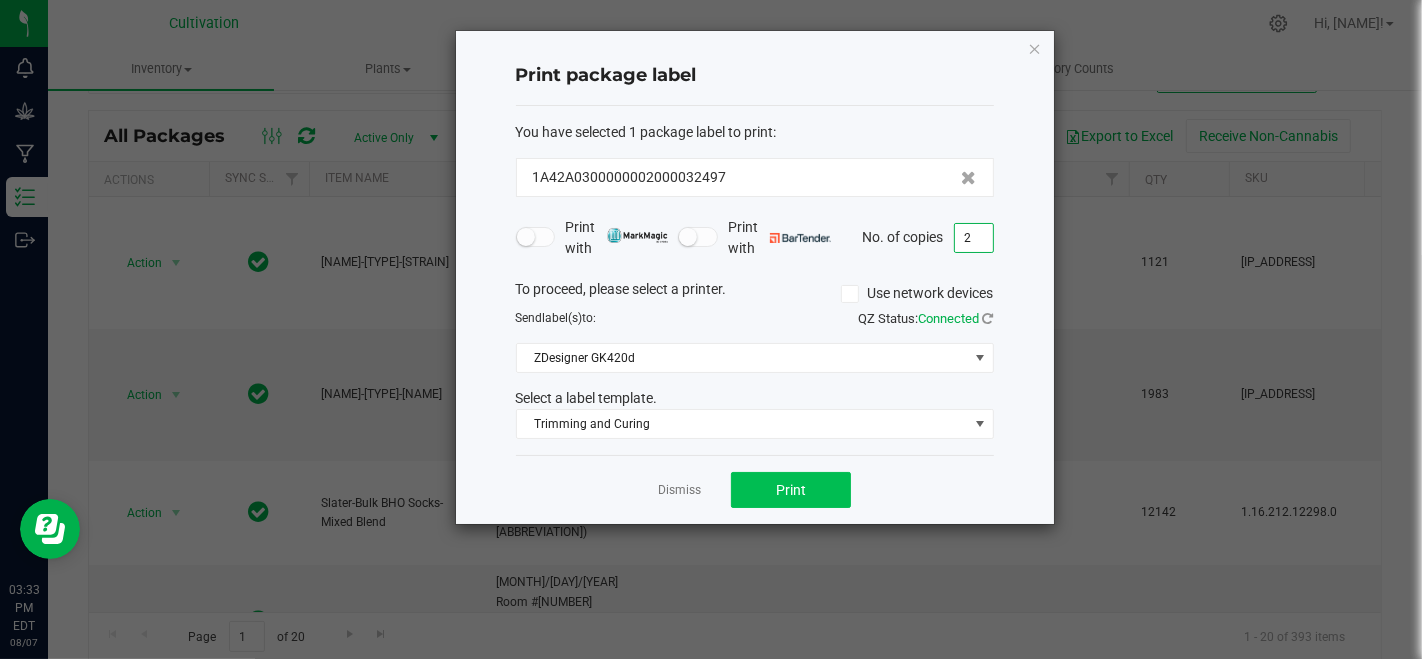 type on "2" 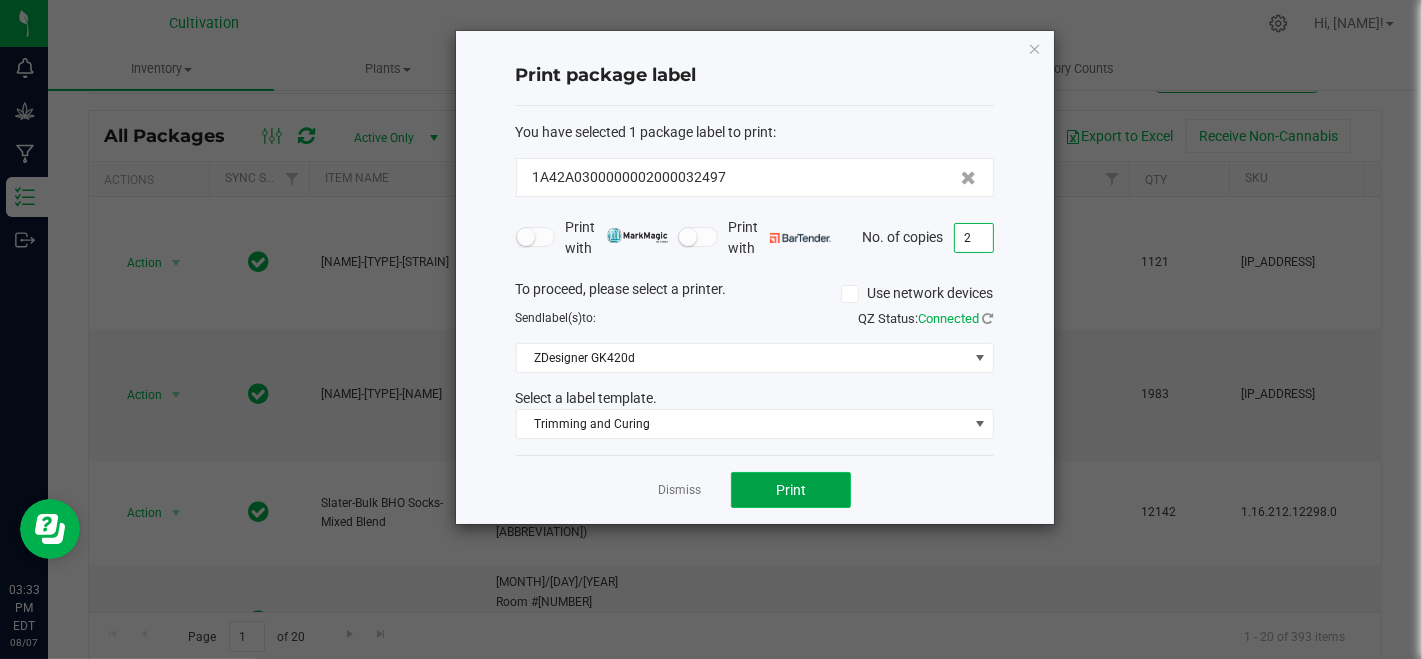 click on "Print" 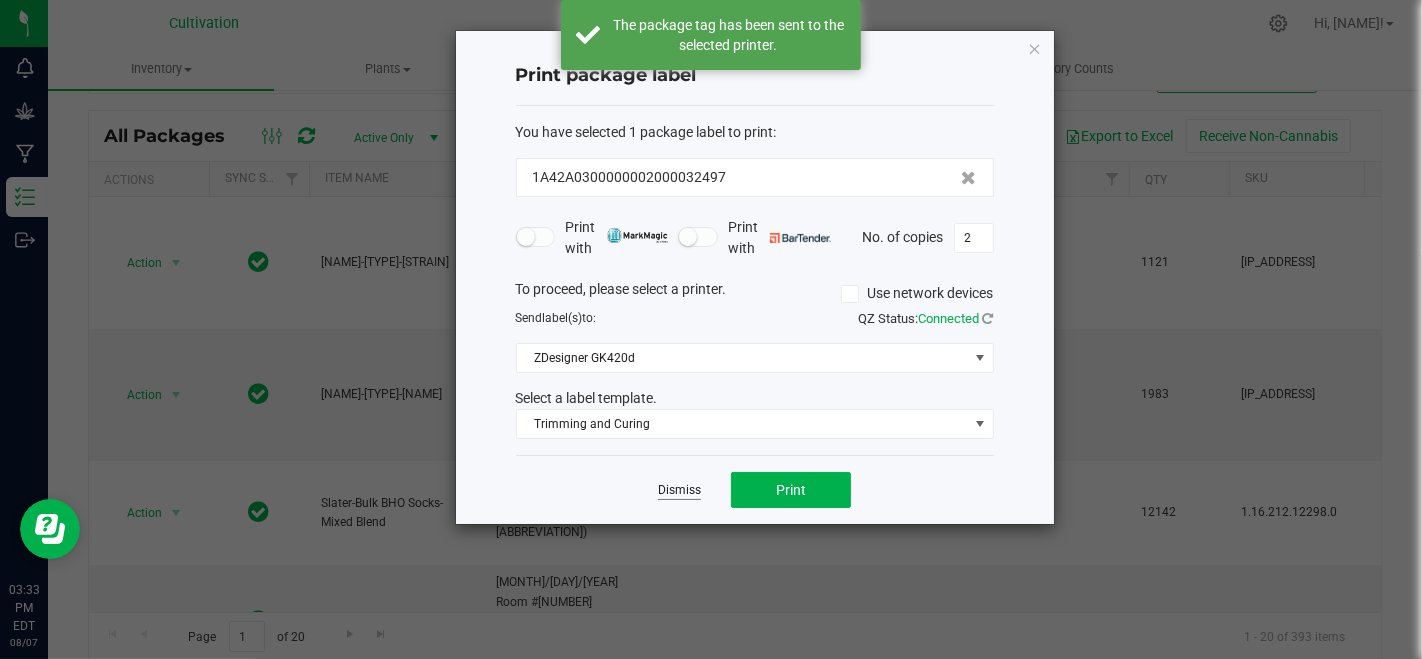 click on "Dismiss" 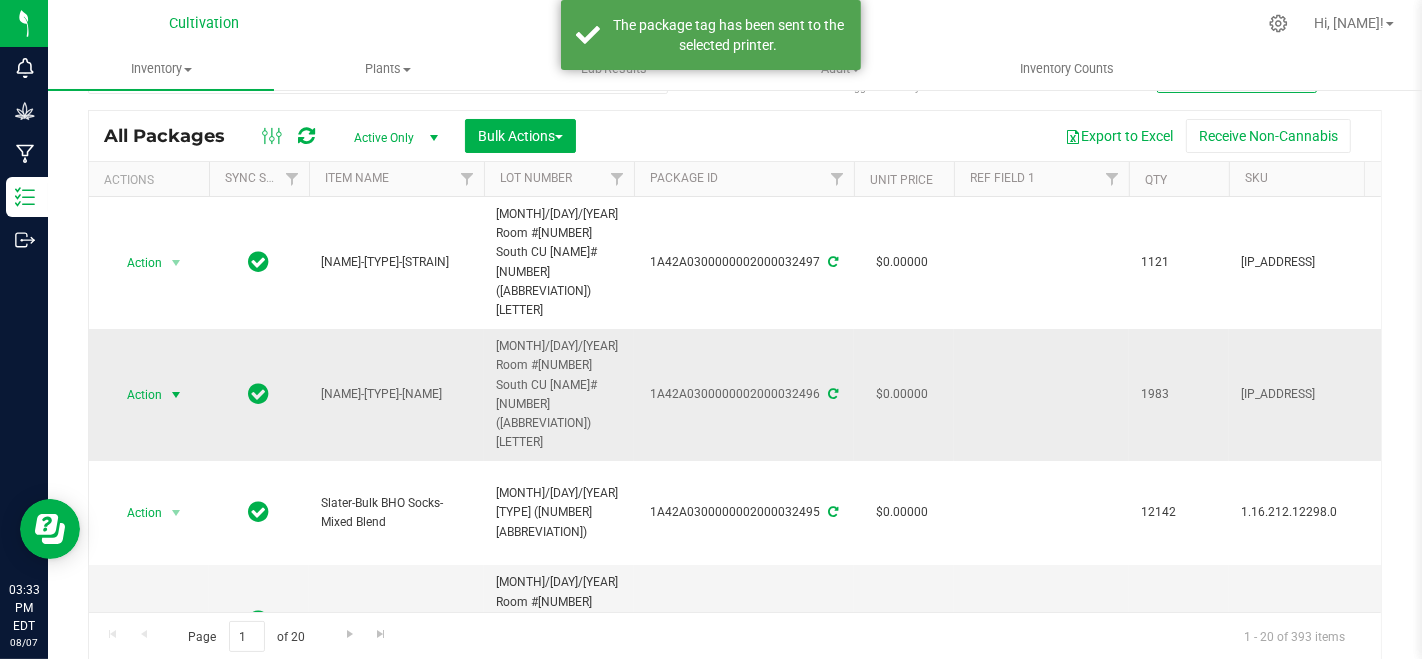 click on "Action" at bounding box center [136, 395] 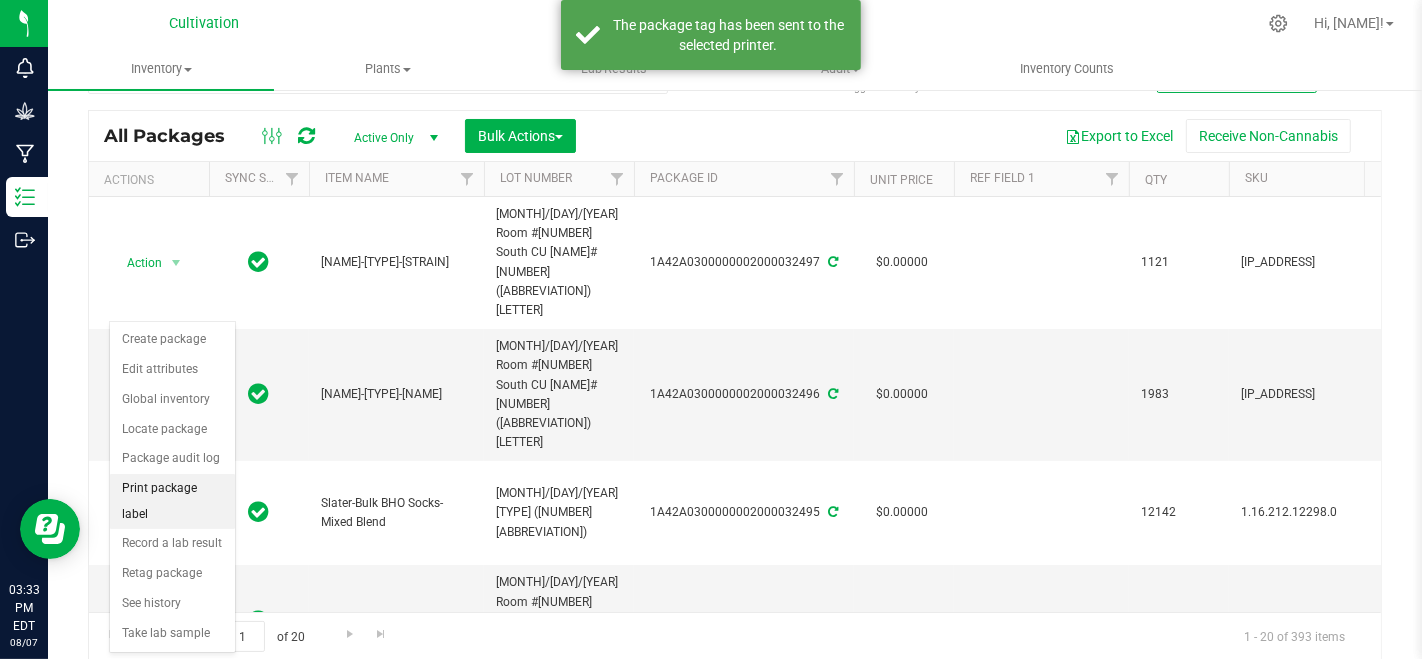 click on "Print package label" at bounding box center (172, 501) 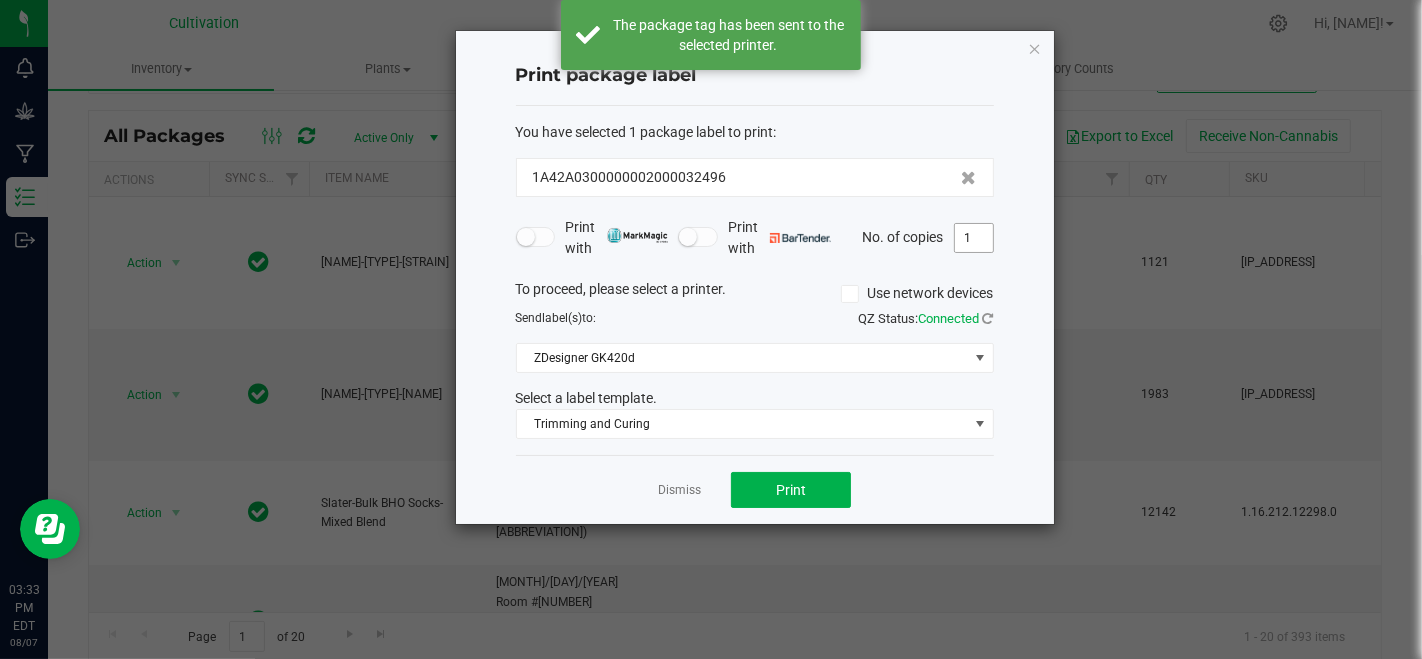 click on "1" at bounding box center [974, 238] 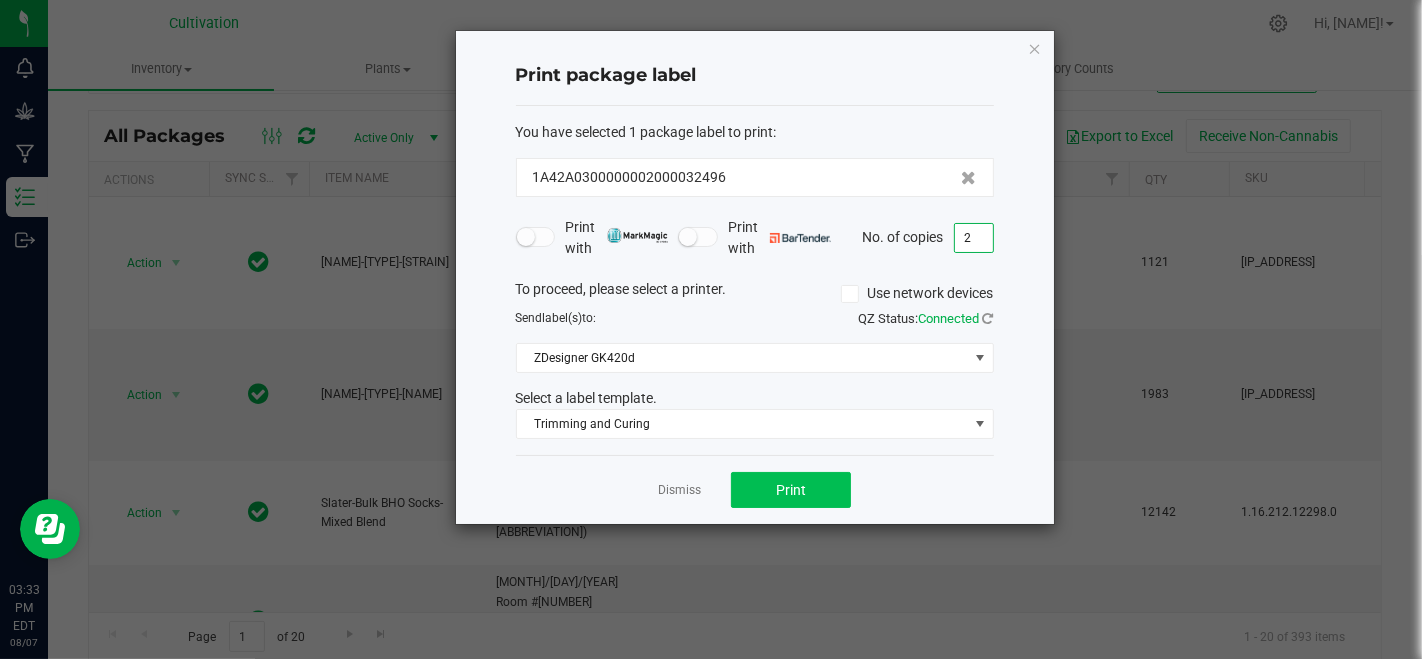 type on "2" 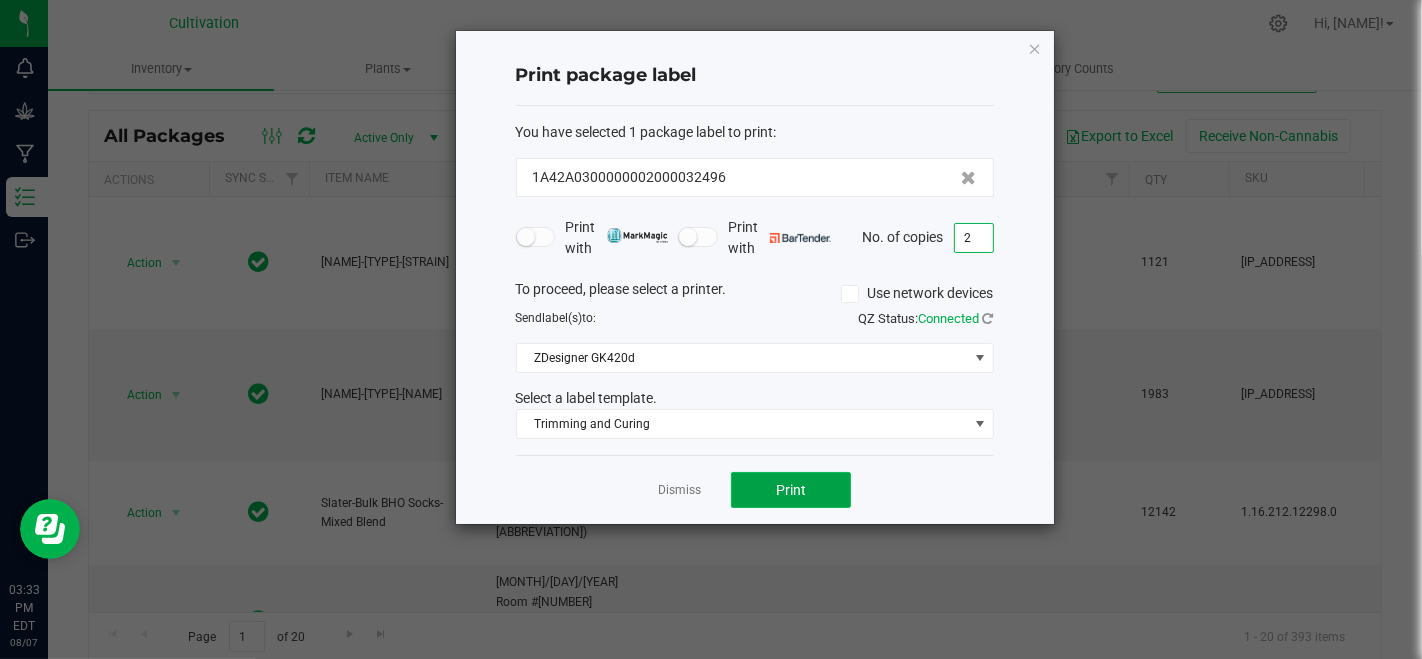 click on "Print" 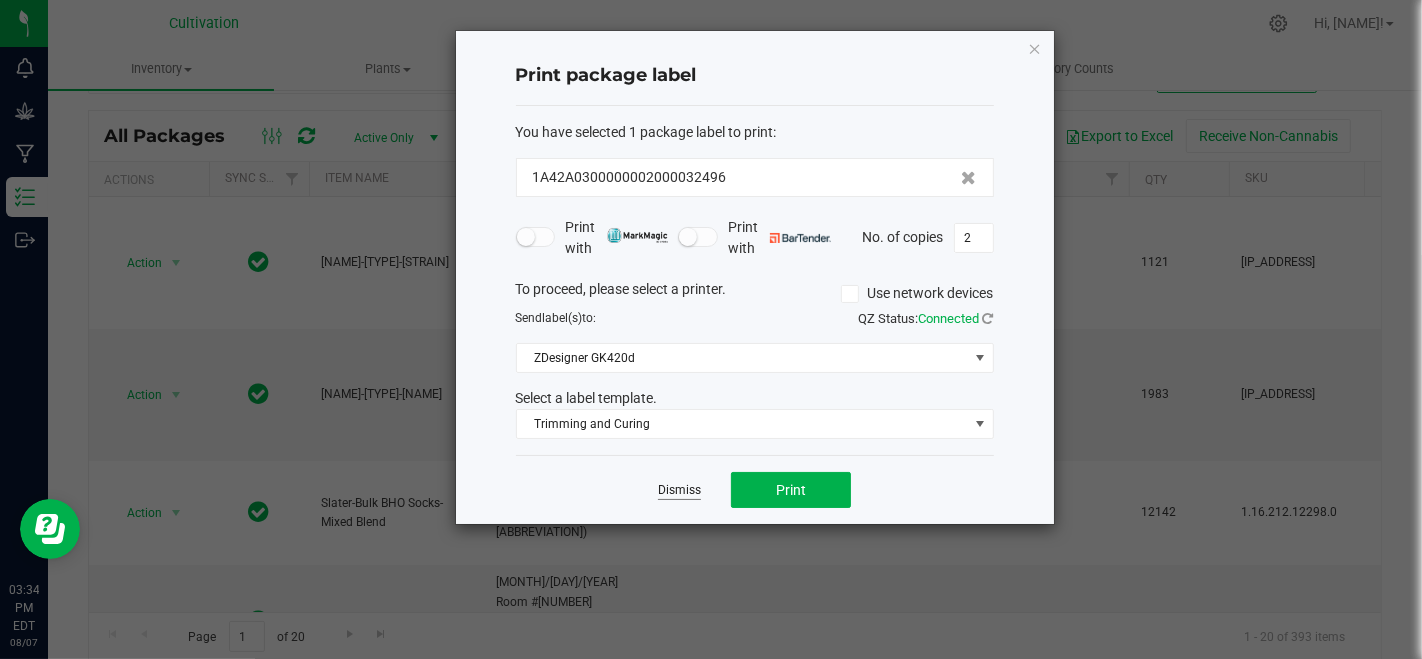 click on "Dismiss" 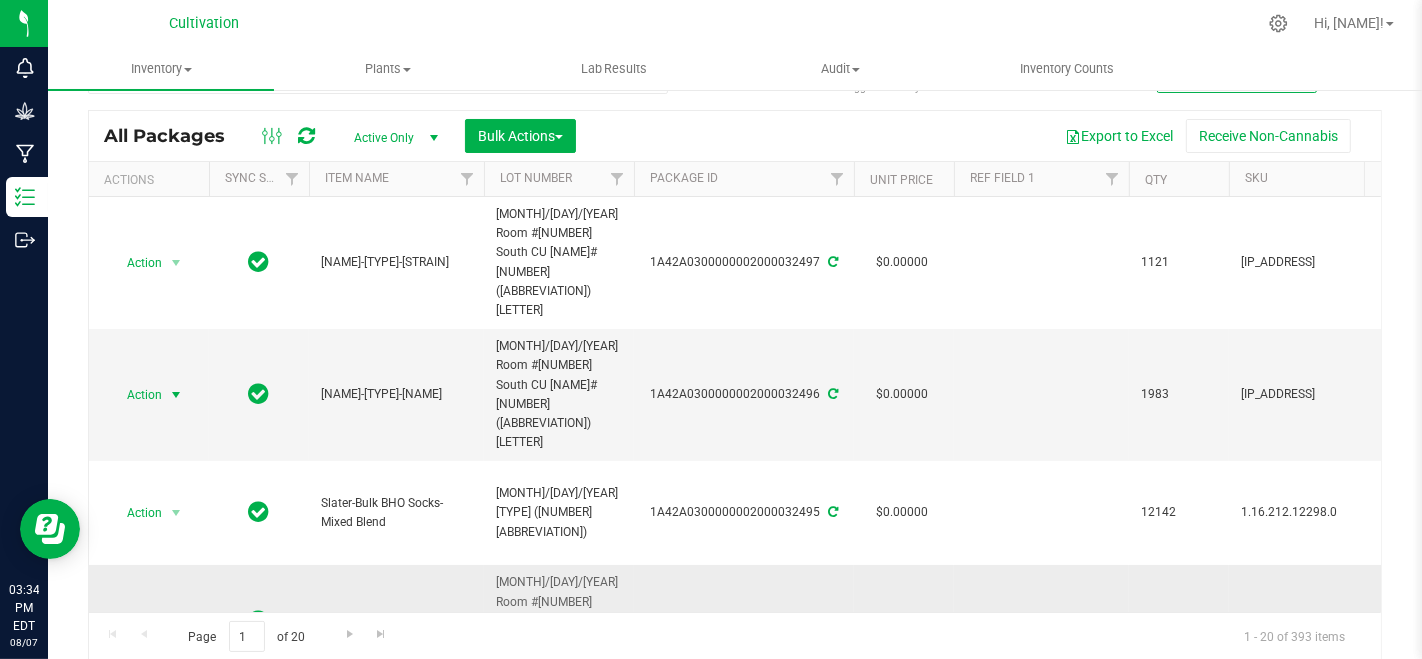 scroll, scrollTop: 0, scrollLeft: 0, axis: both 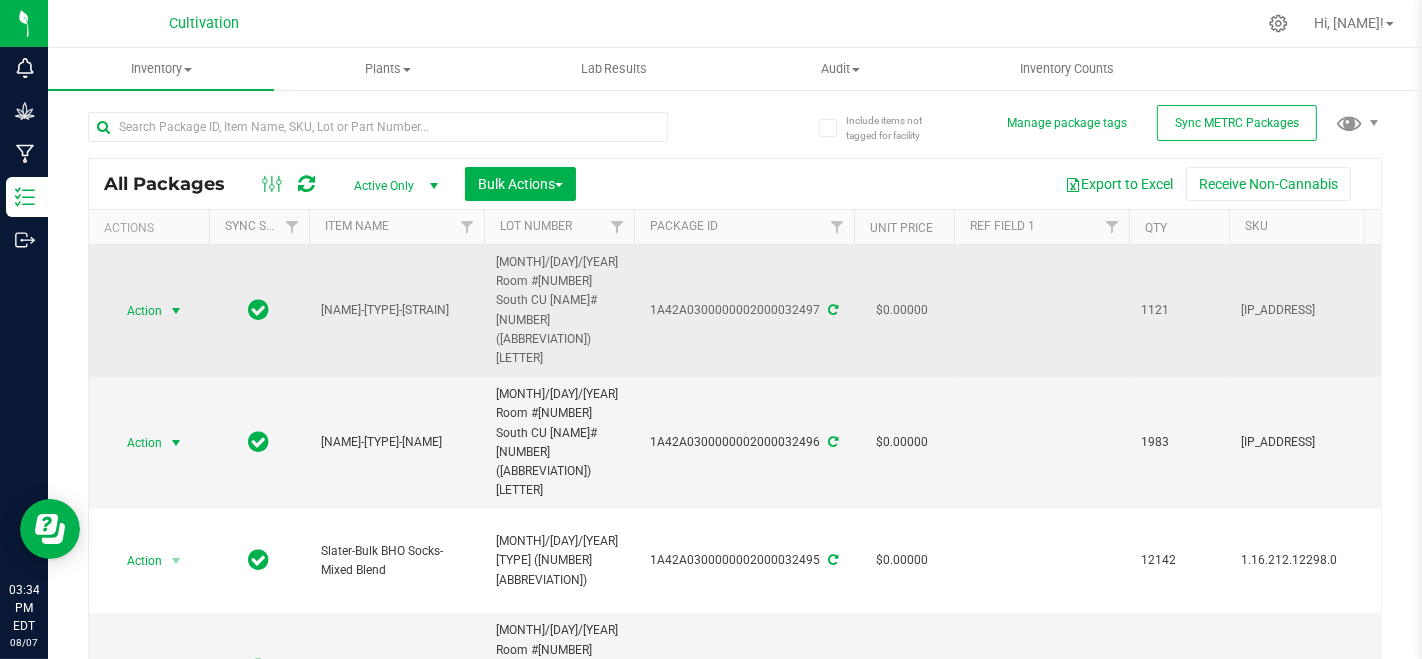 click on "Action" at bounding box center (136, 311) 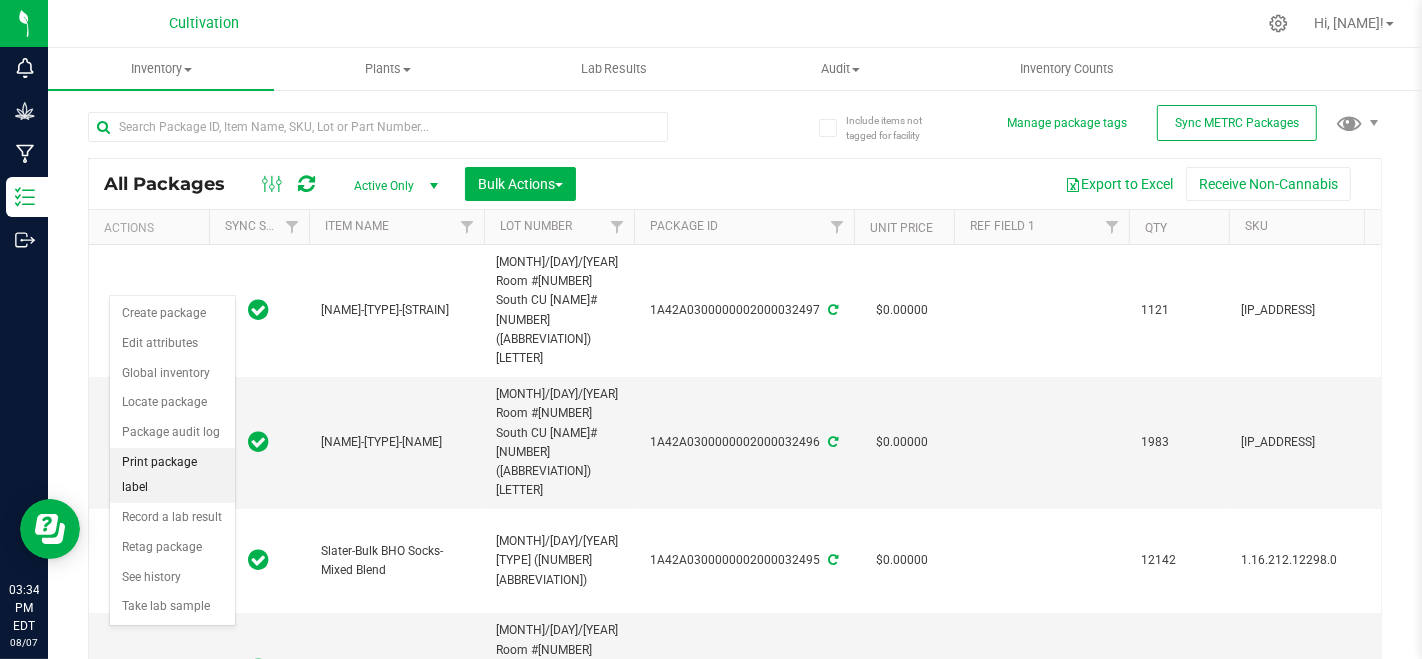 click on "Print package label" at bounding box center (172, 475) 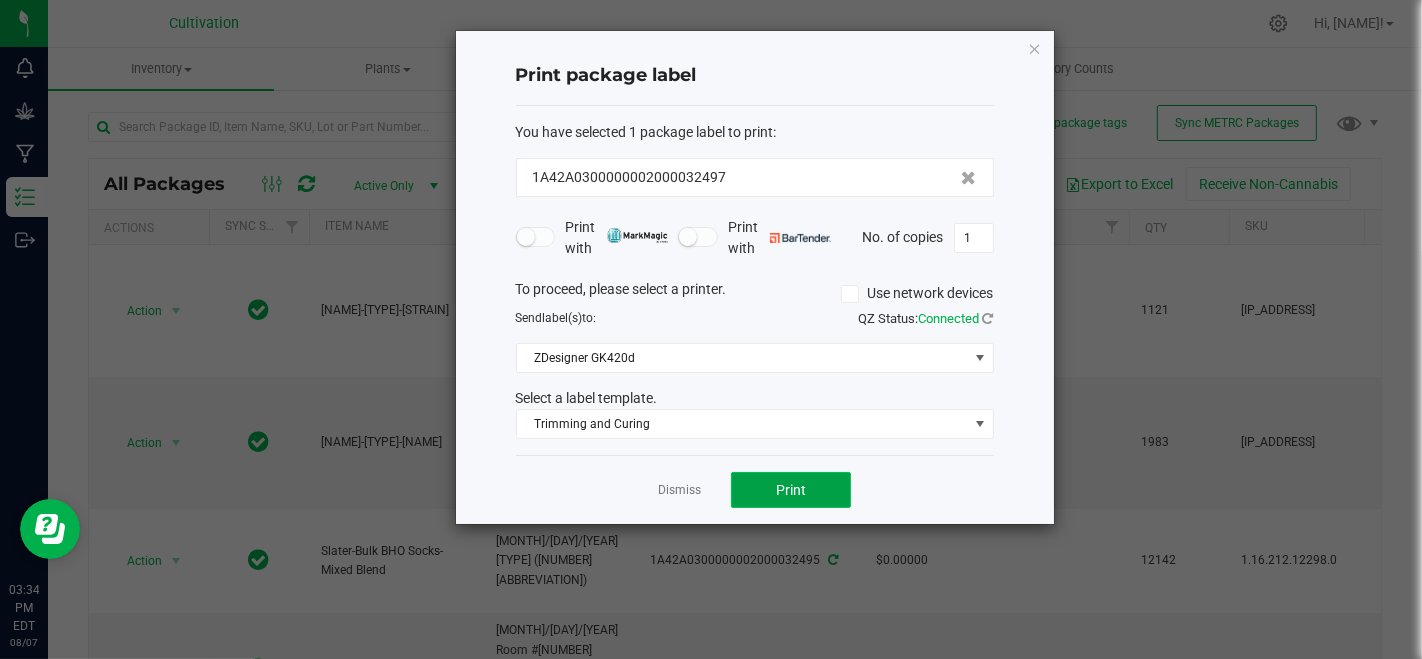 click on "Print" 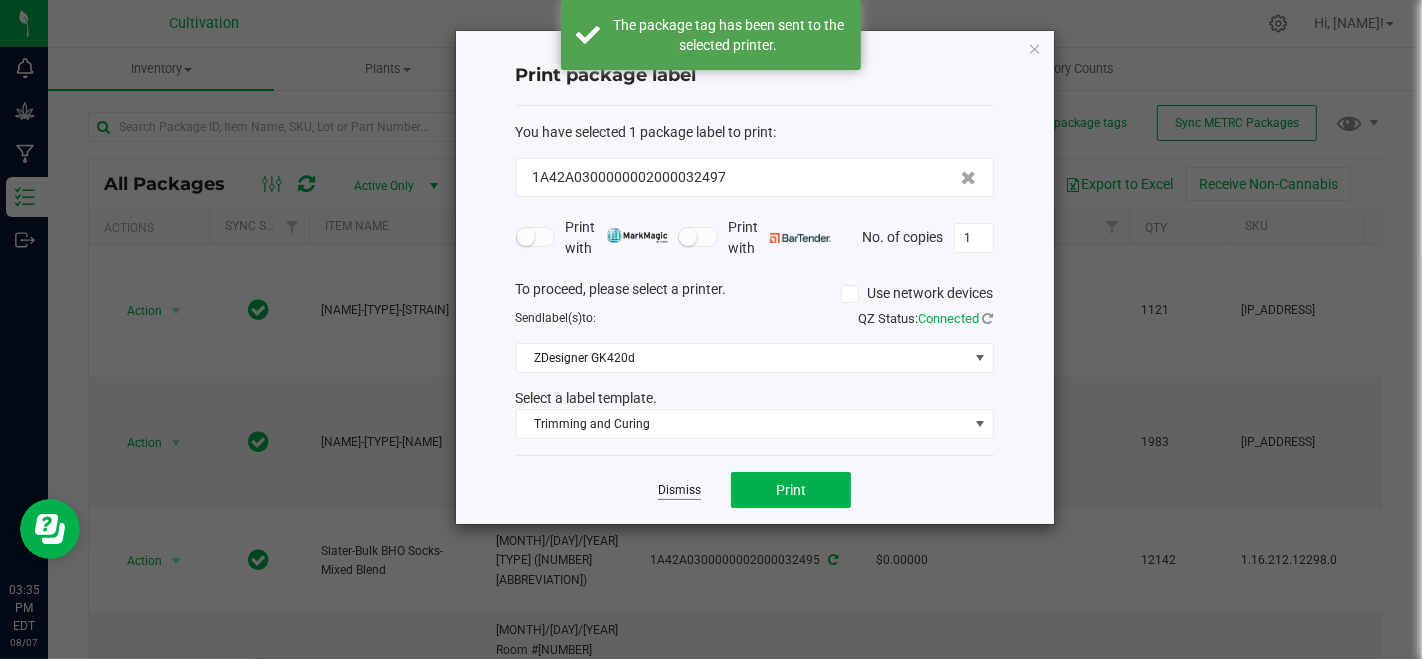 click on "Dismiss" 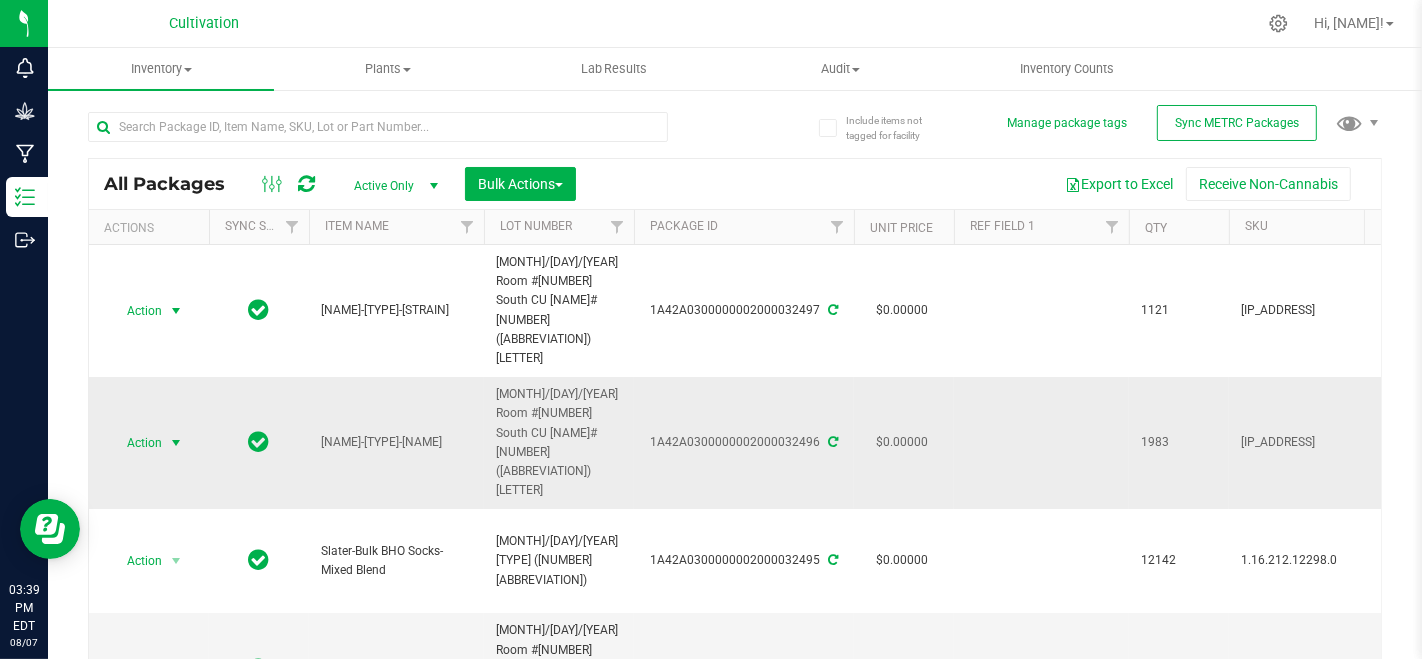 click at bounding box center (176, 443) 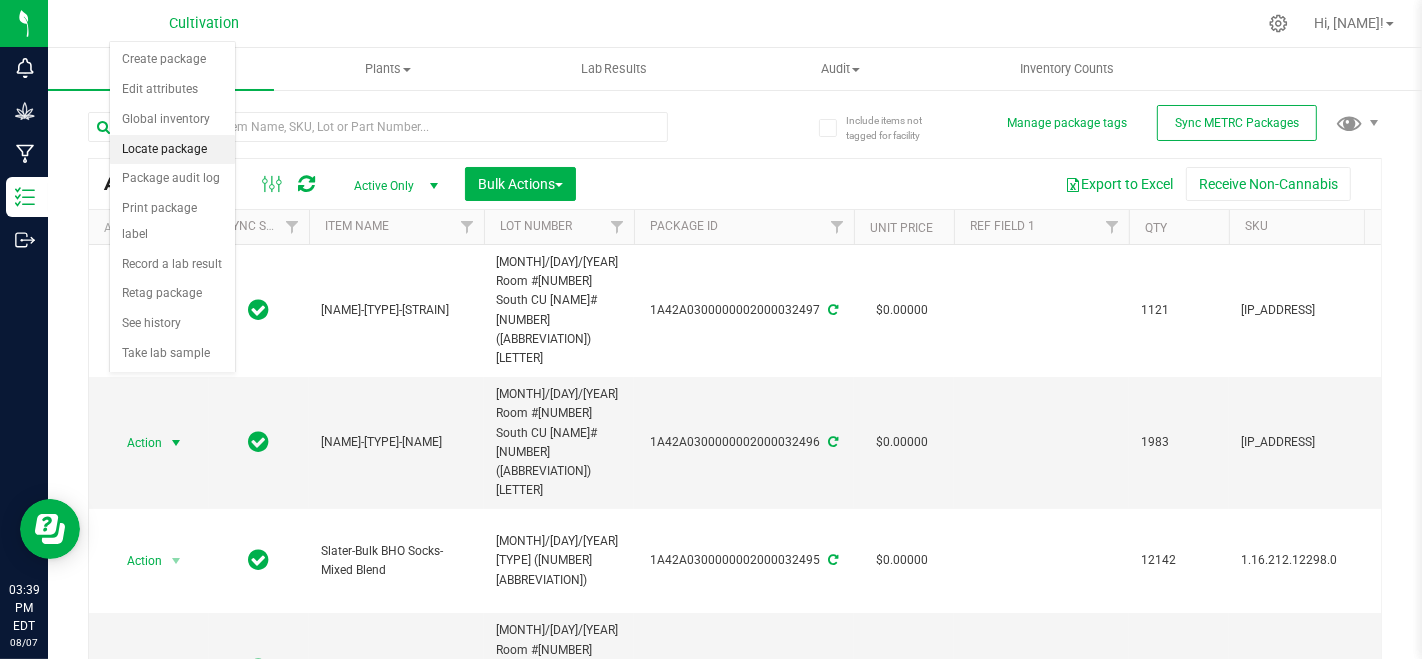 click on "Locate package" at bounding box center [172, 150] 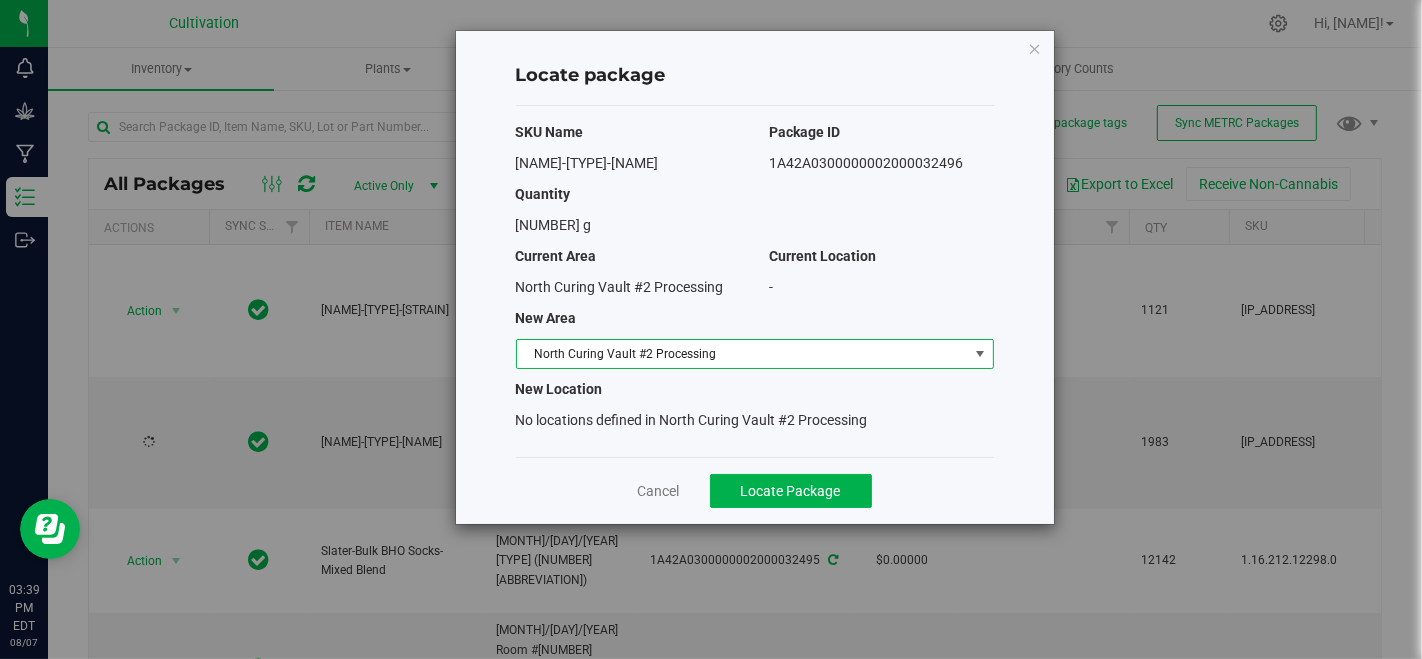 click on "North Curing Vault #2 Processing" at bounding box center [742, 354] 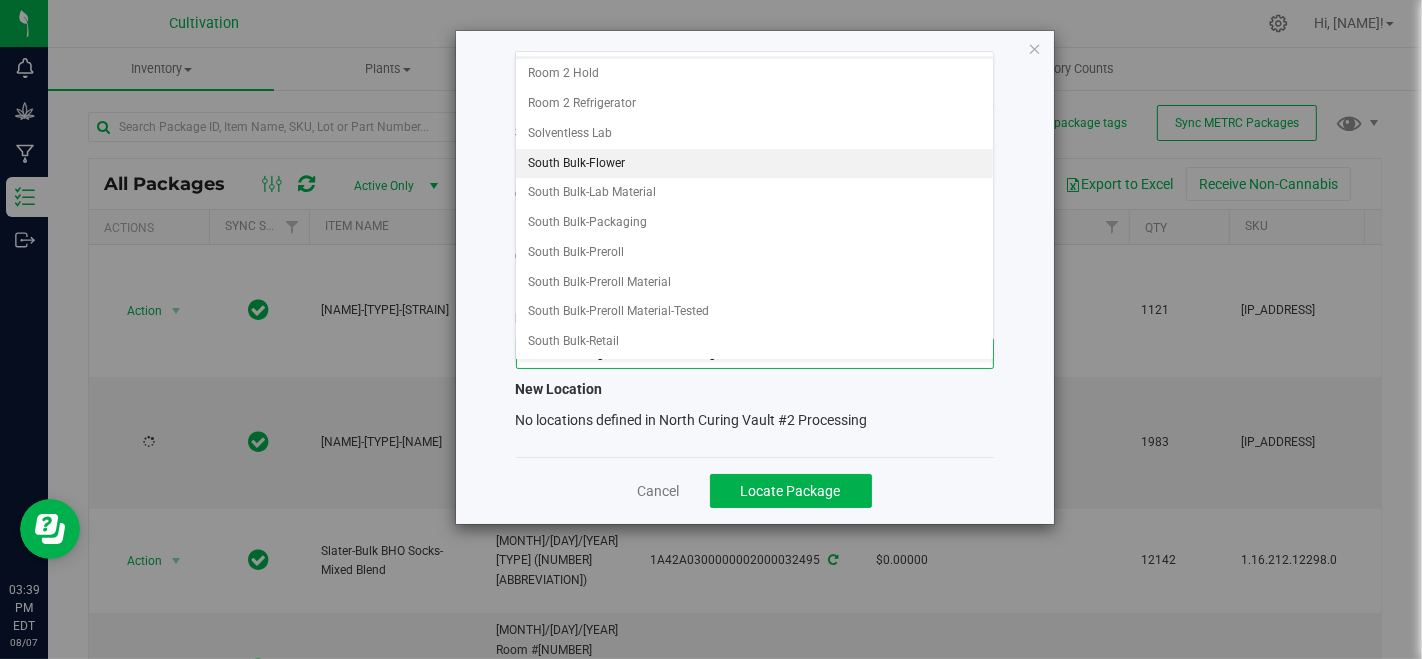 scroll, scrollTop: 555, scrollLeft: 0, axis: vertical 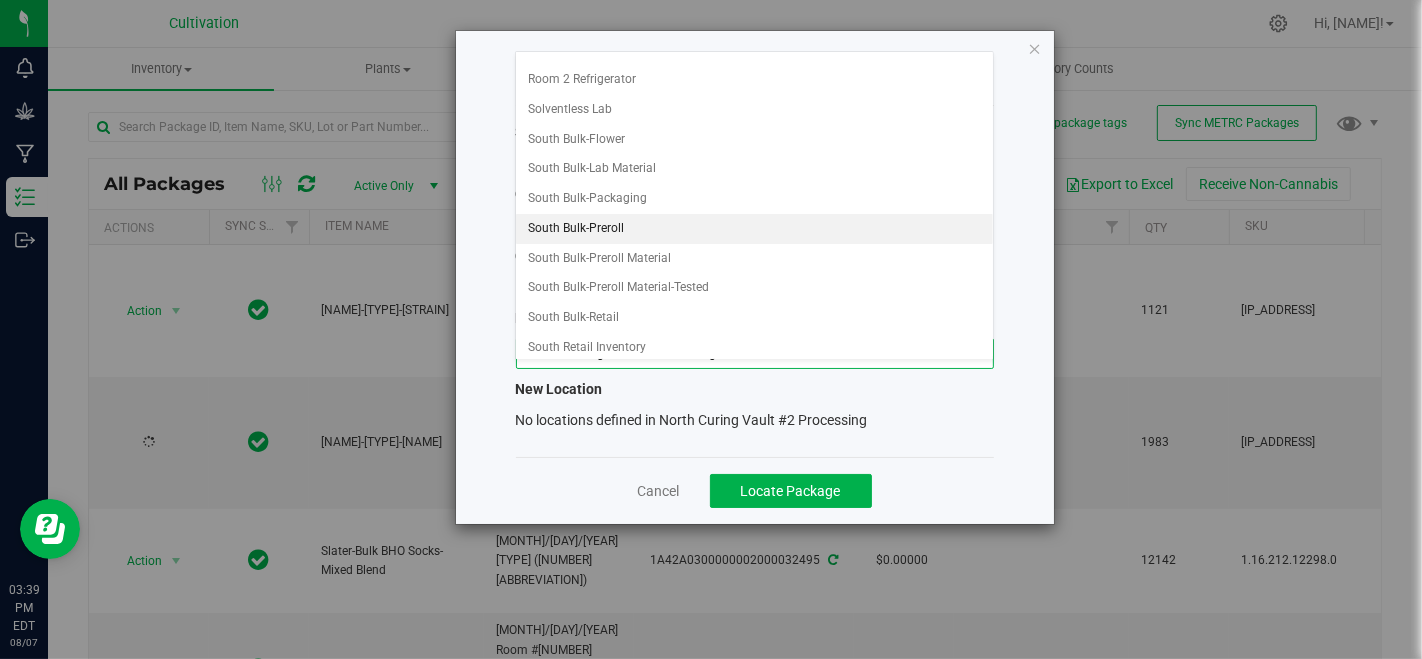 click on "South Bulk-Preroll" at bounding box center [754, 229] 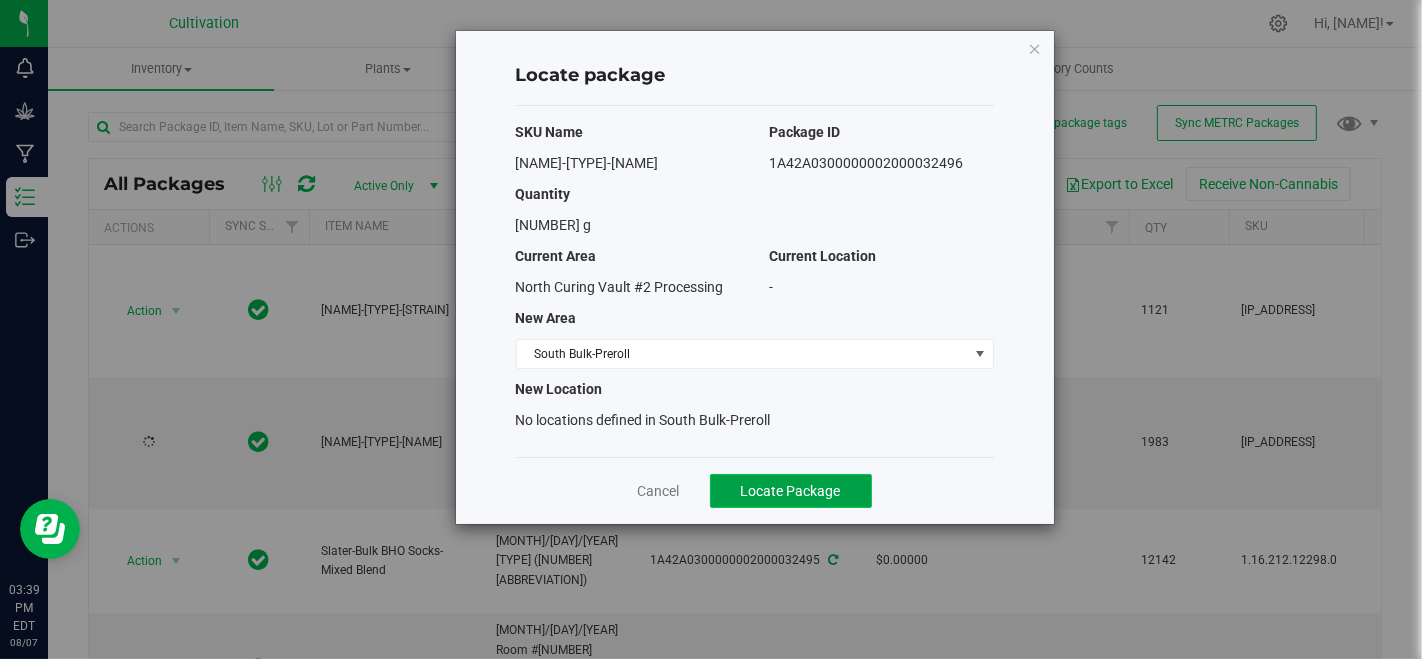 click on "Locate Package" 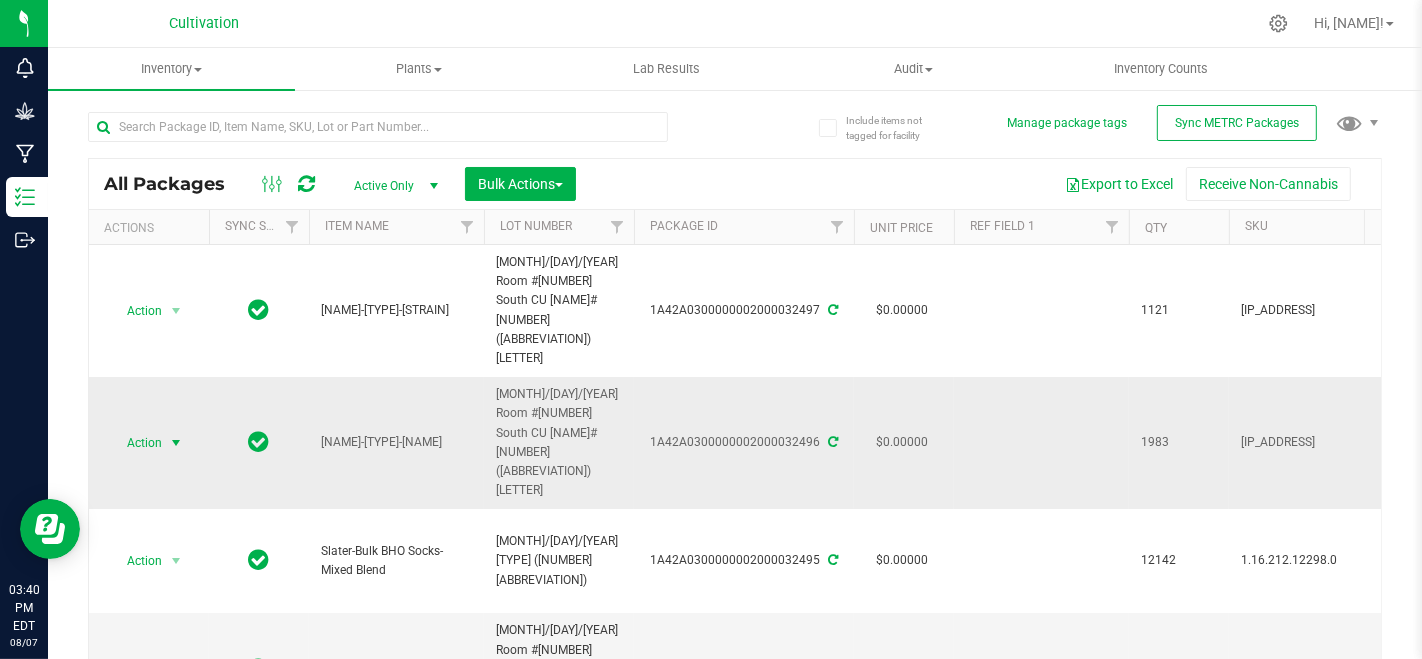click on "Action" at bounding box center (136, 443) 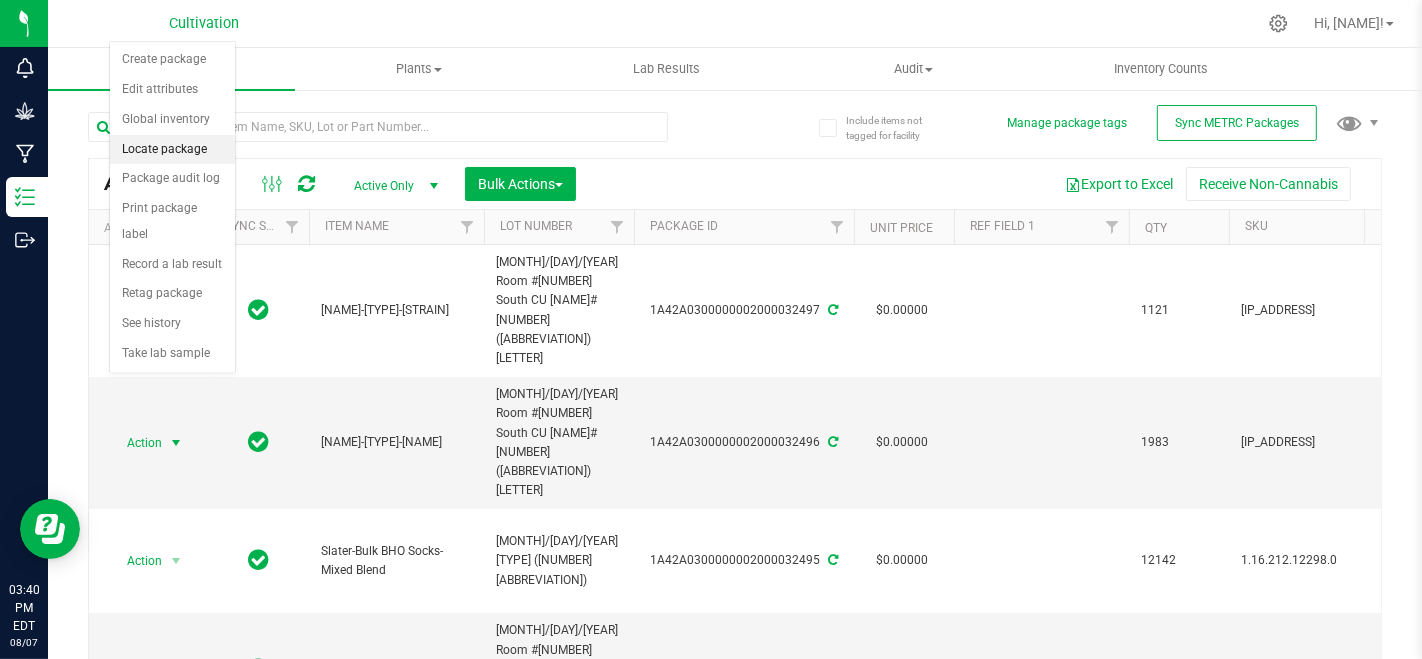 click on "Locate package" at bounding box center [172, 150] 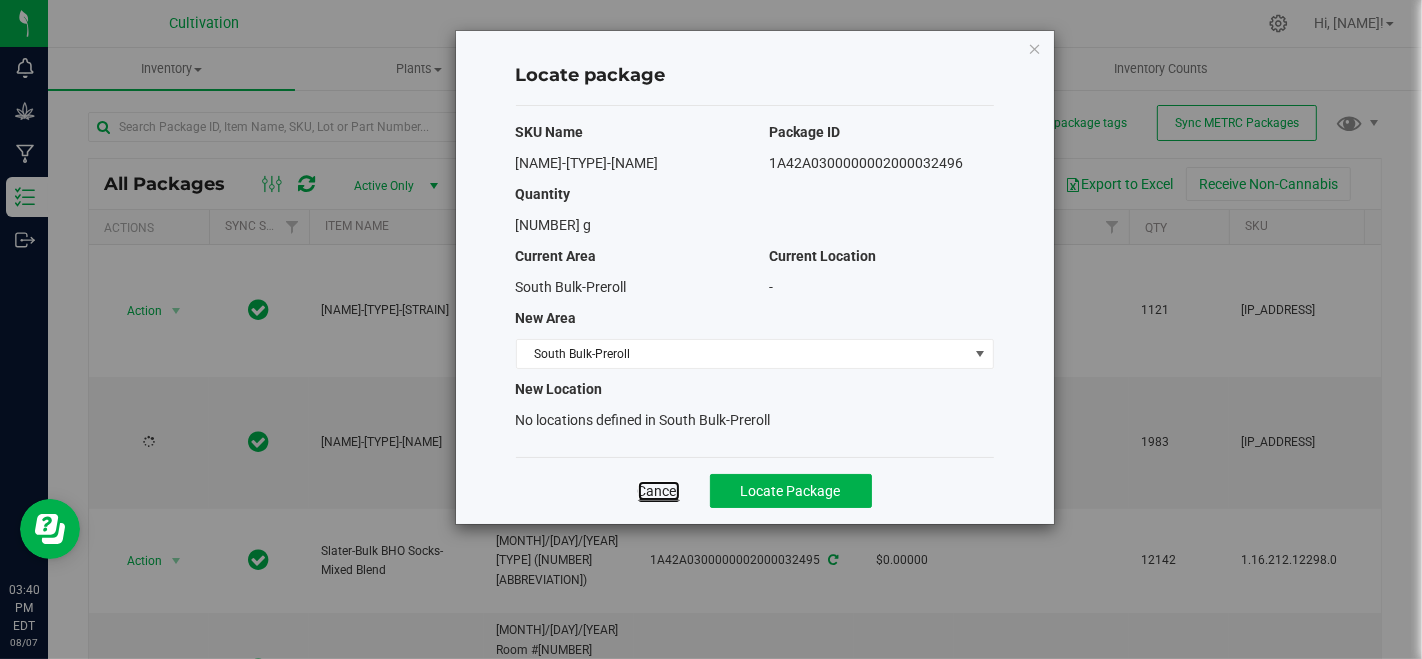 click on "Cancel" at bounding box center [659, 491] 